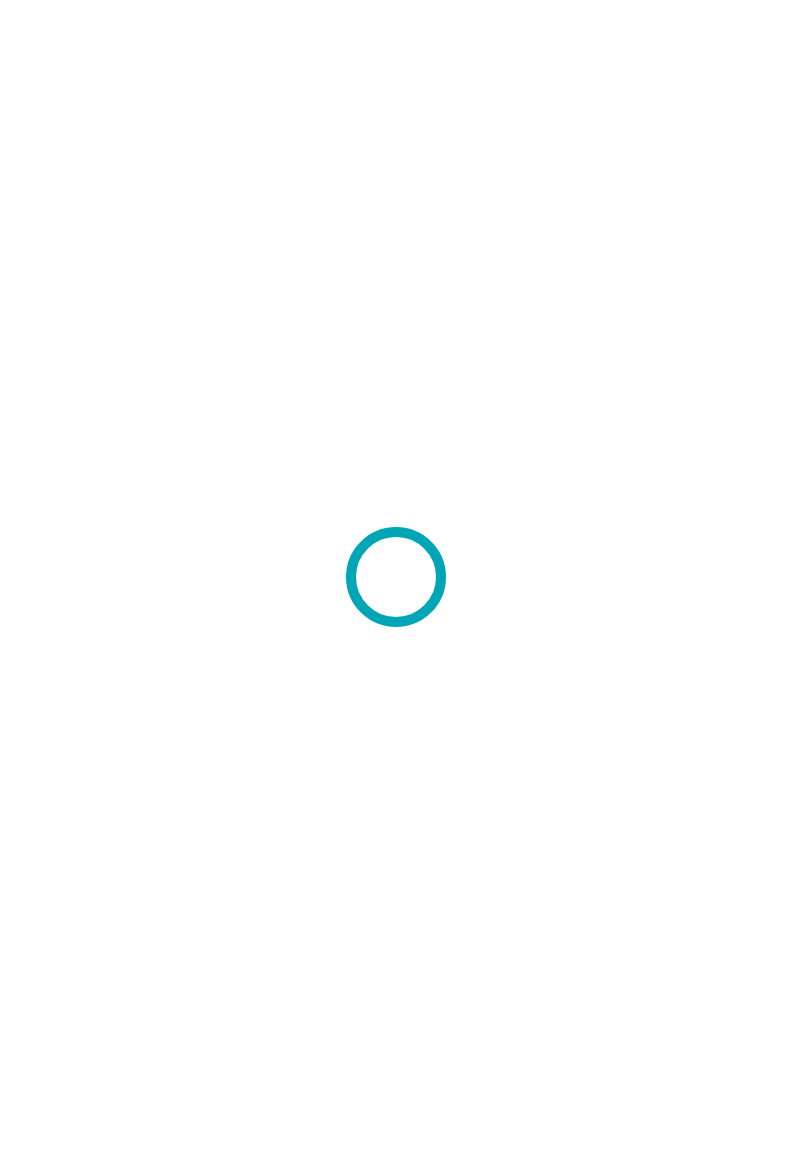 scroll, scrollTop: 0, scrollLeft: 0, axis: both 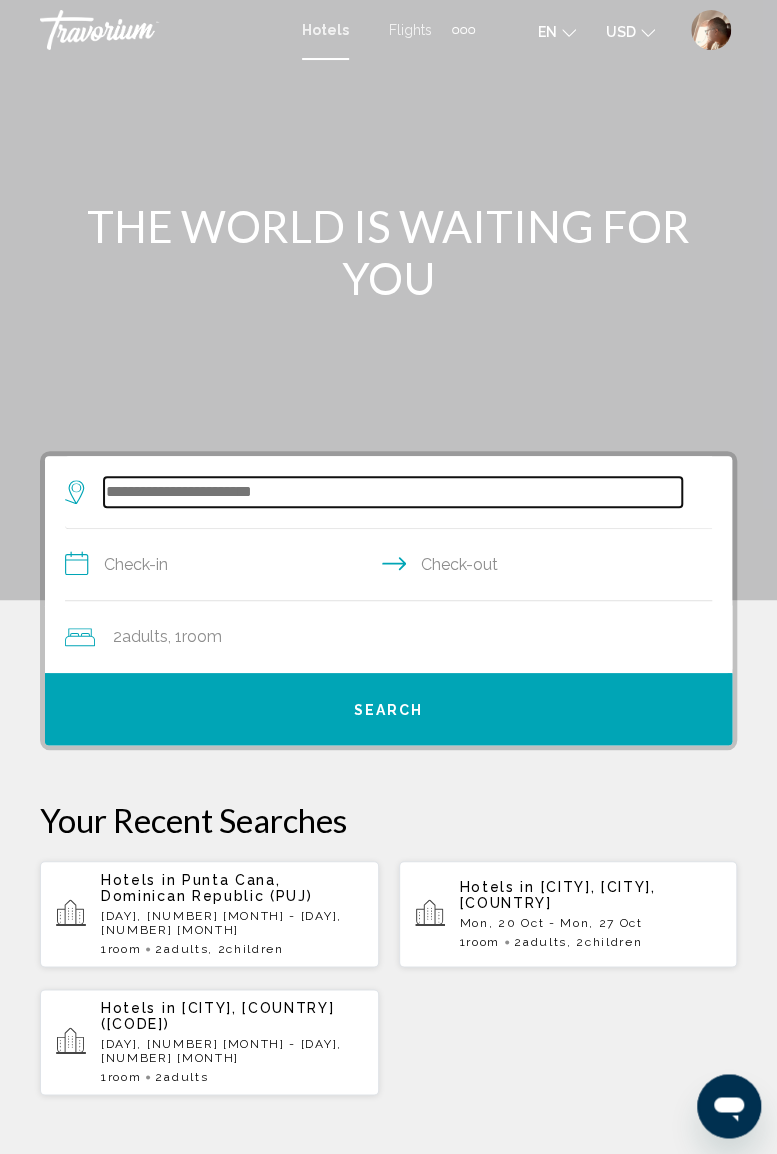 click at bounding box center (393, 492) 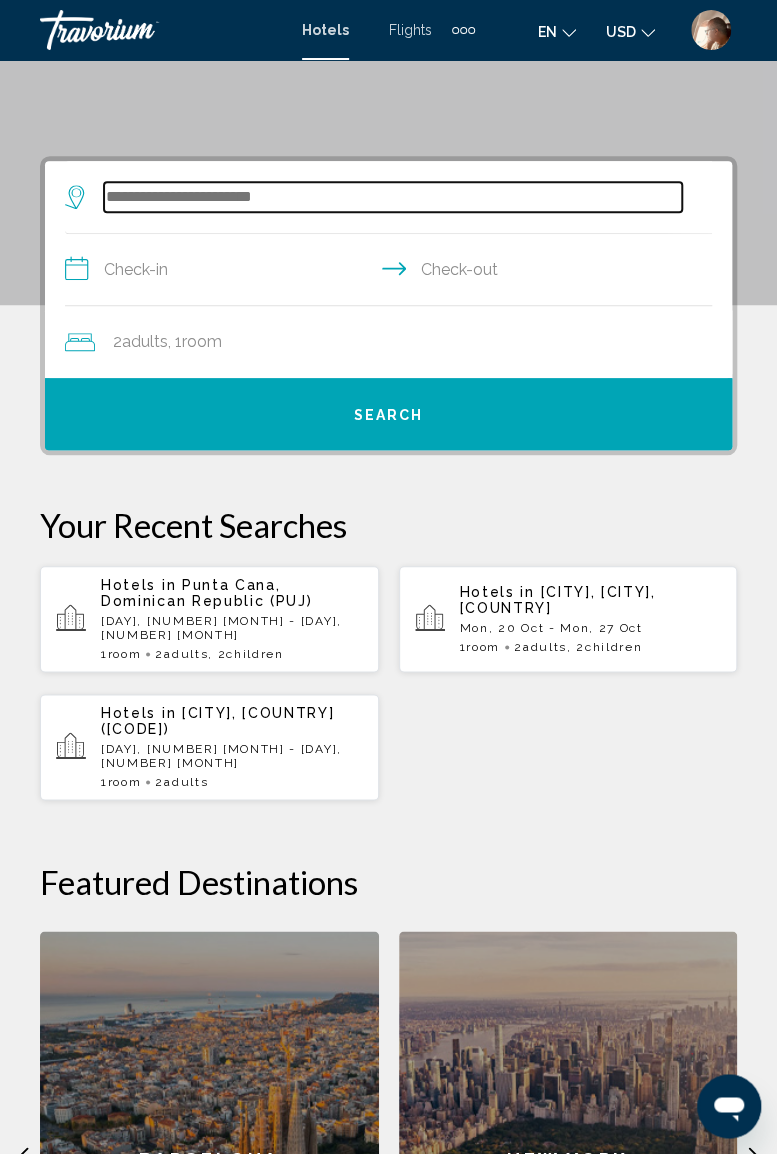 scroll, scrollTop: 386, scrollLeft: 0, axis: vertical 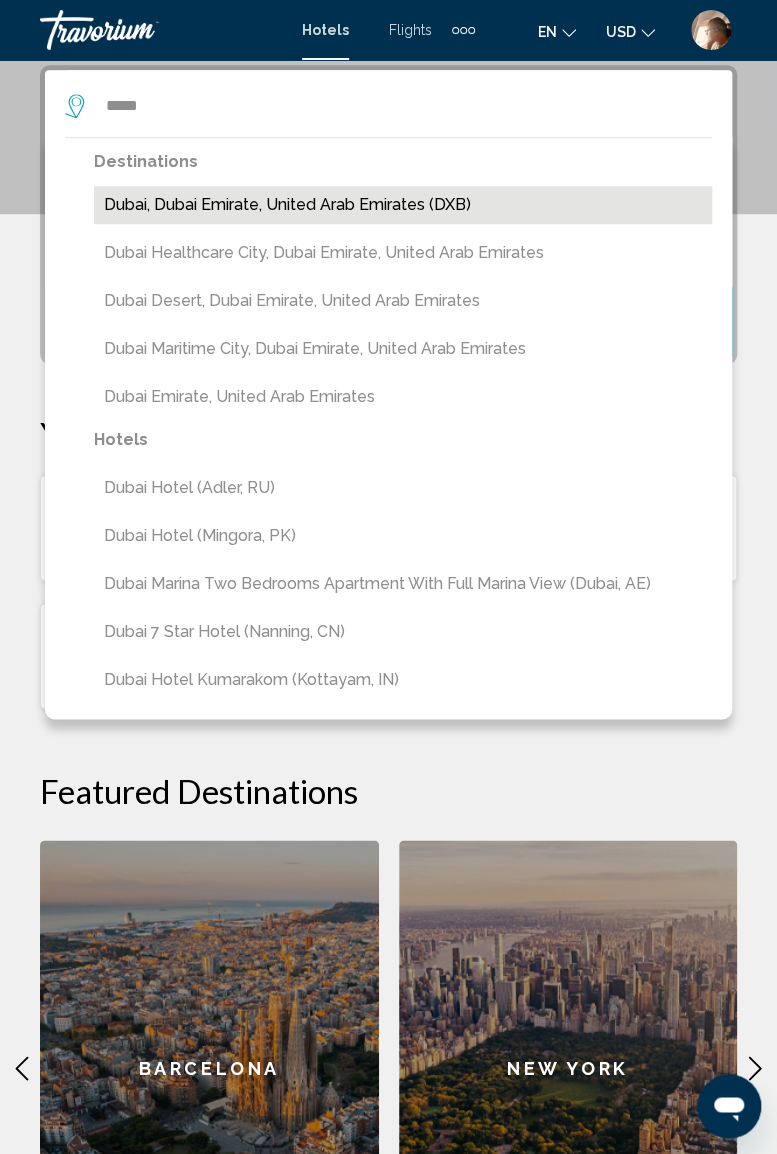 click on "Dubai, Dubai Emirate, United Arab Emirates (DXB)" at bounding box center [403, 205] 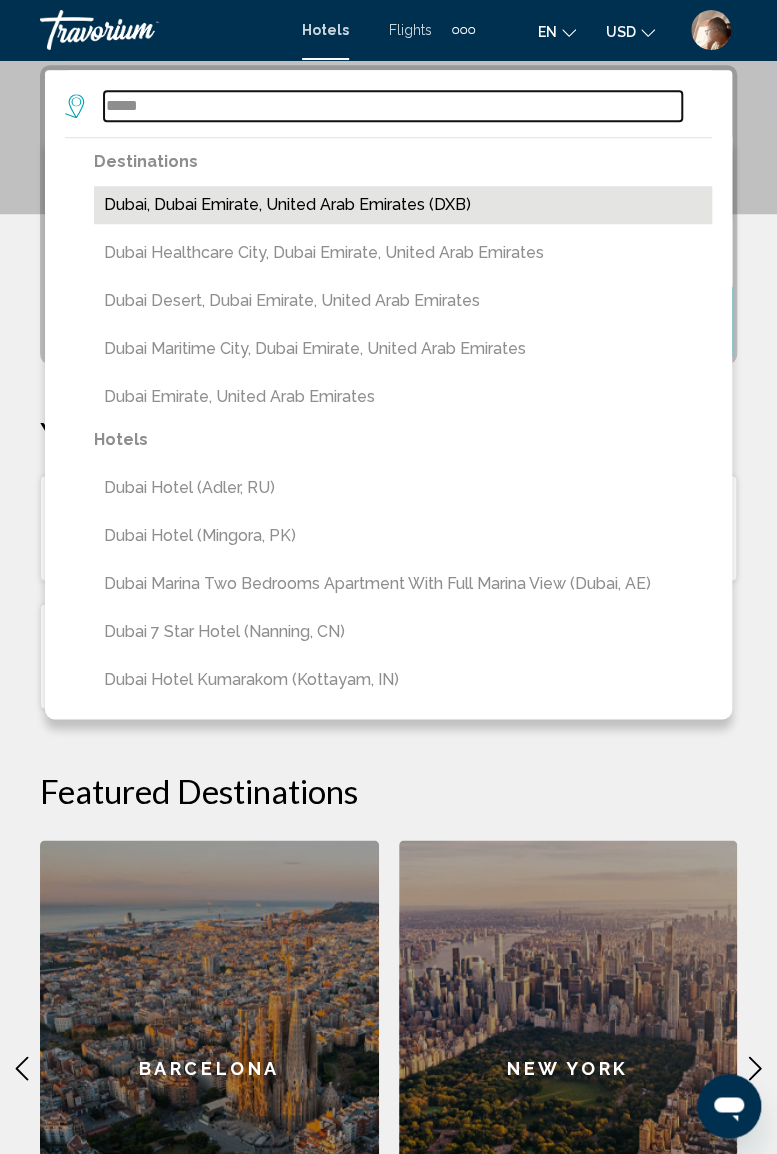 type on "**********" 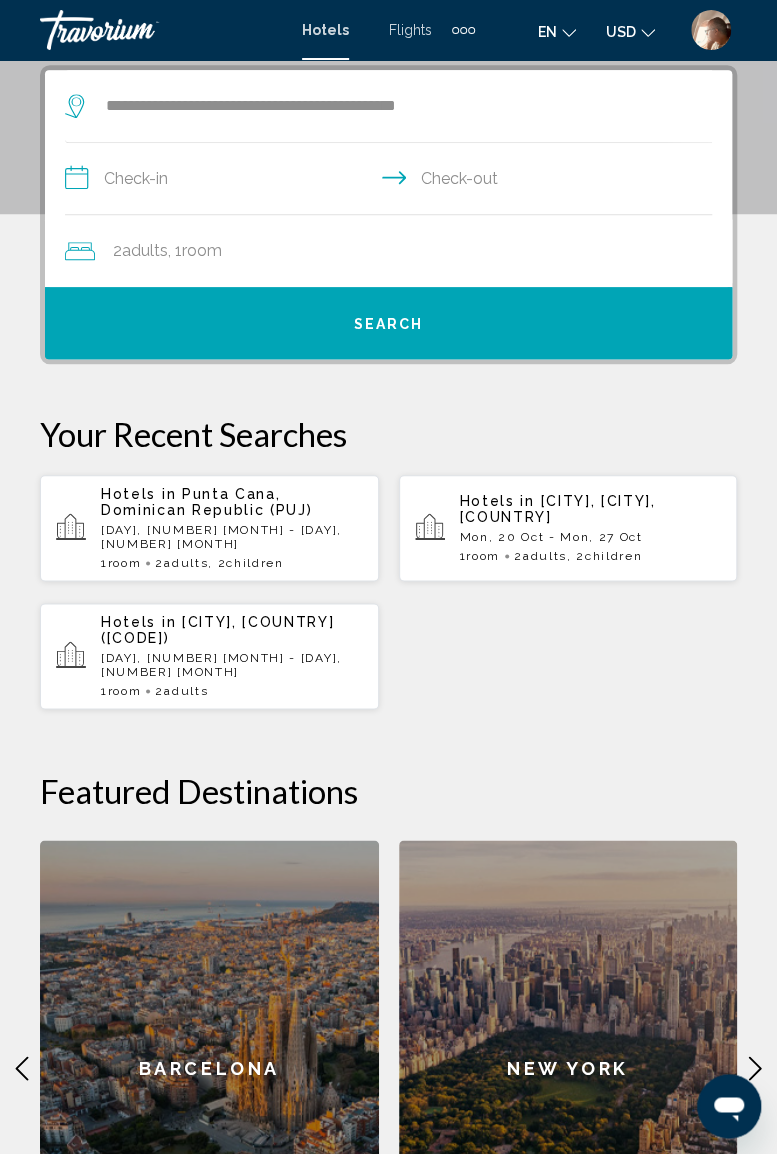 click on "**********" at bounding box center [392, 181] 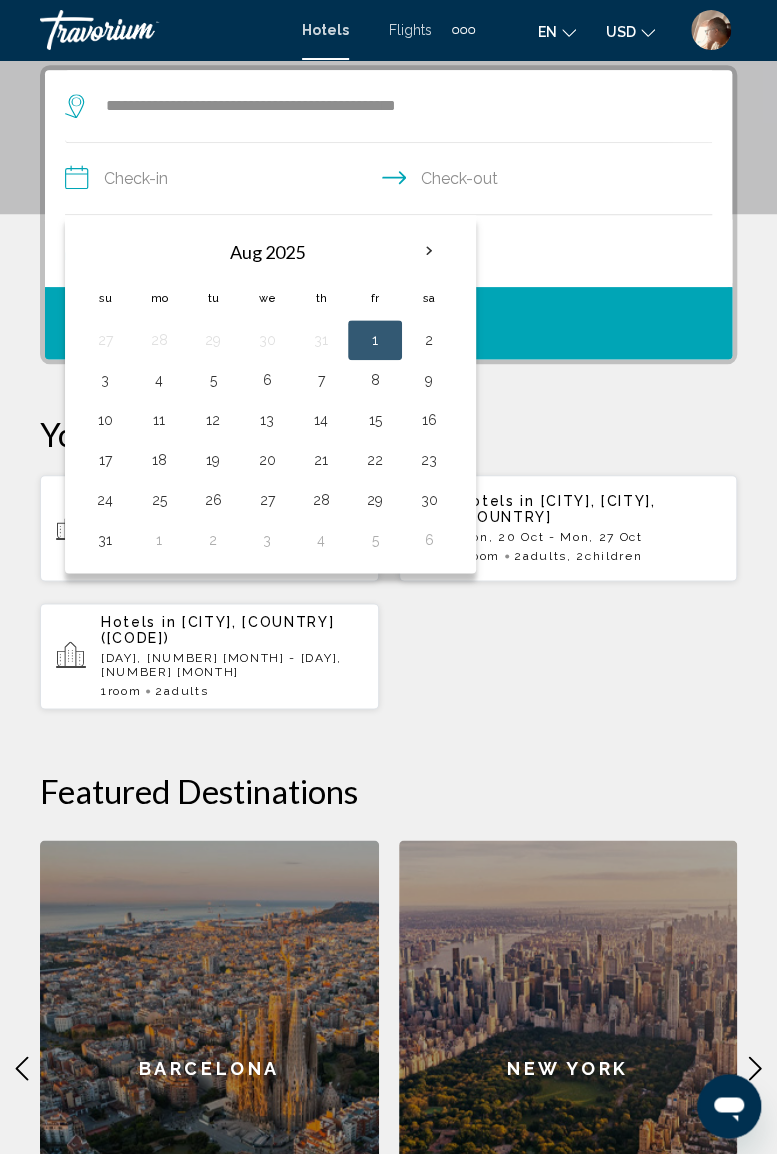click at bounding box center (429, 251) 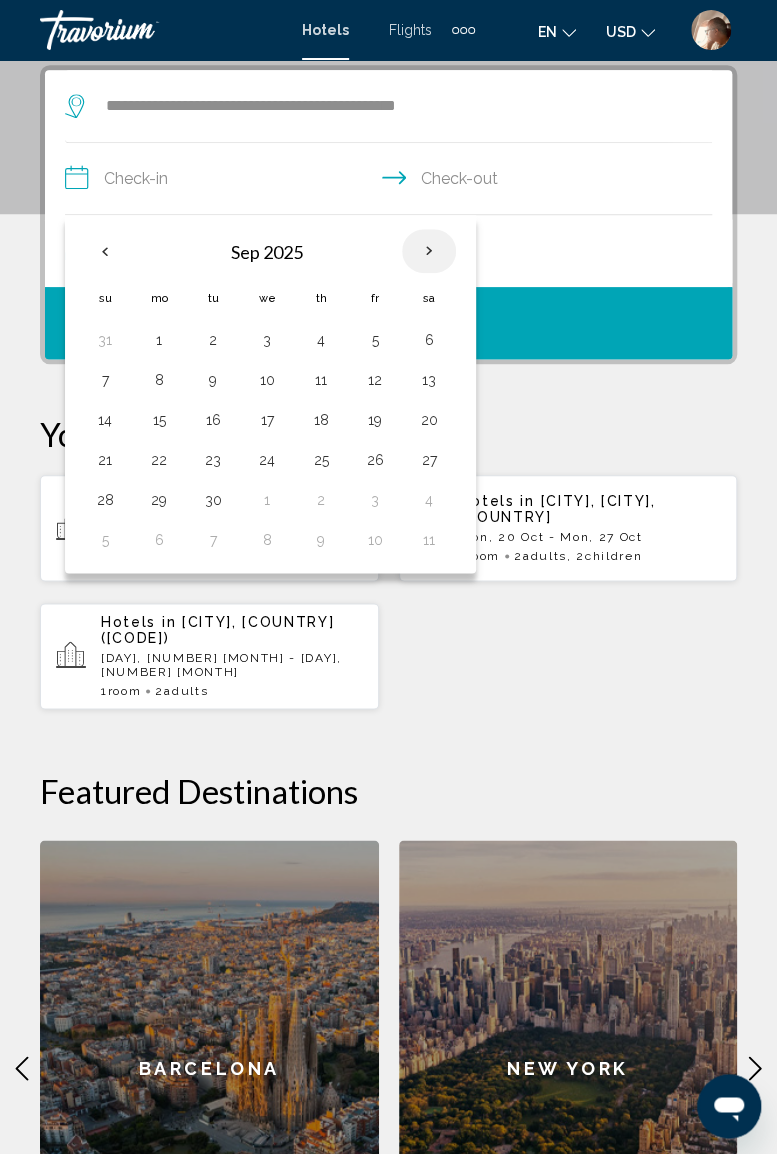 click at bounding box center [429, 251] 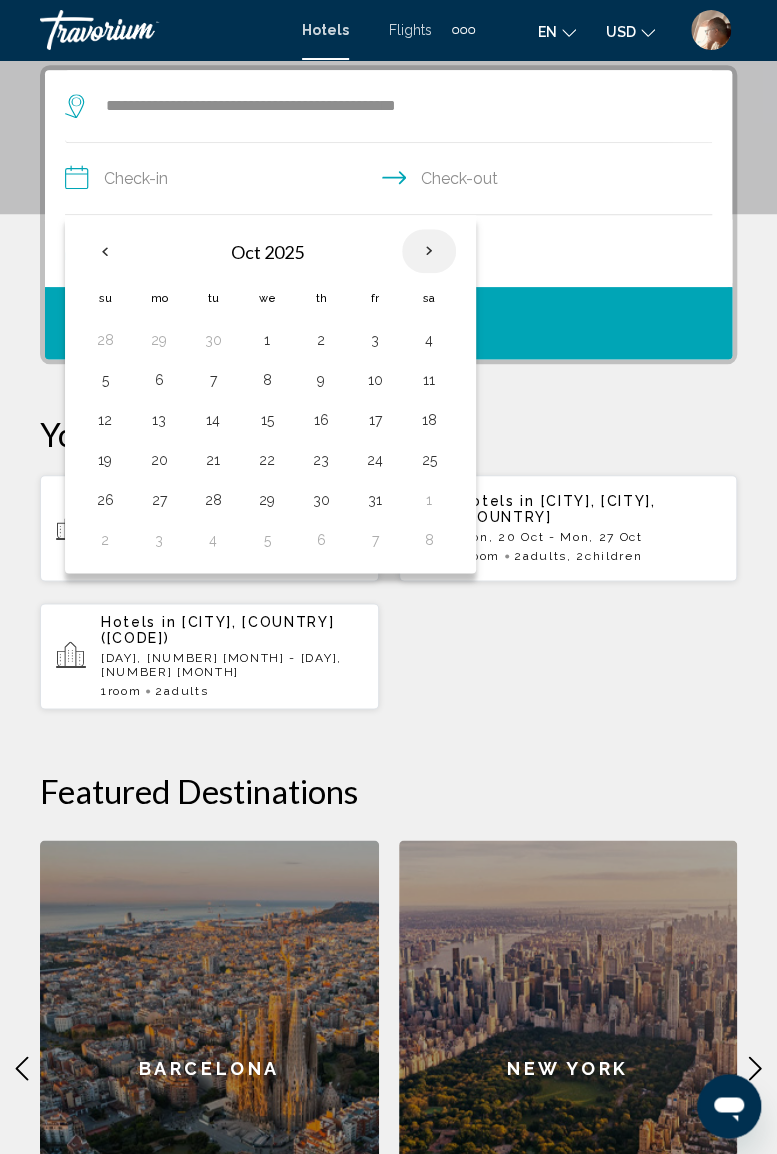 click at bounding box center [429, 251] 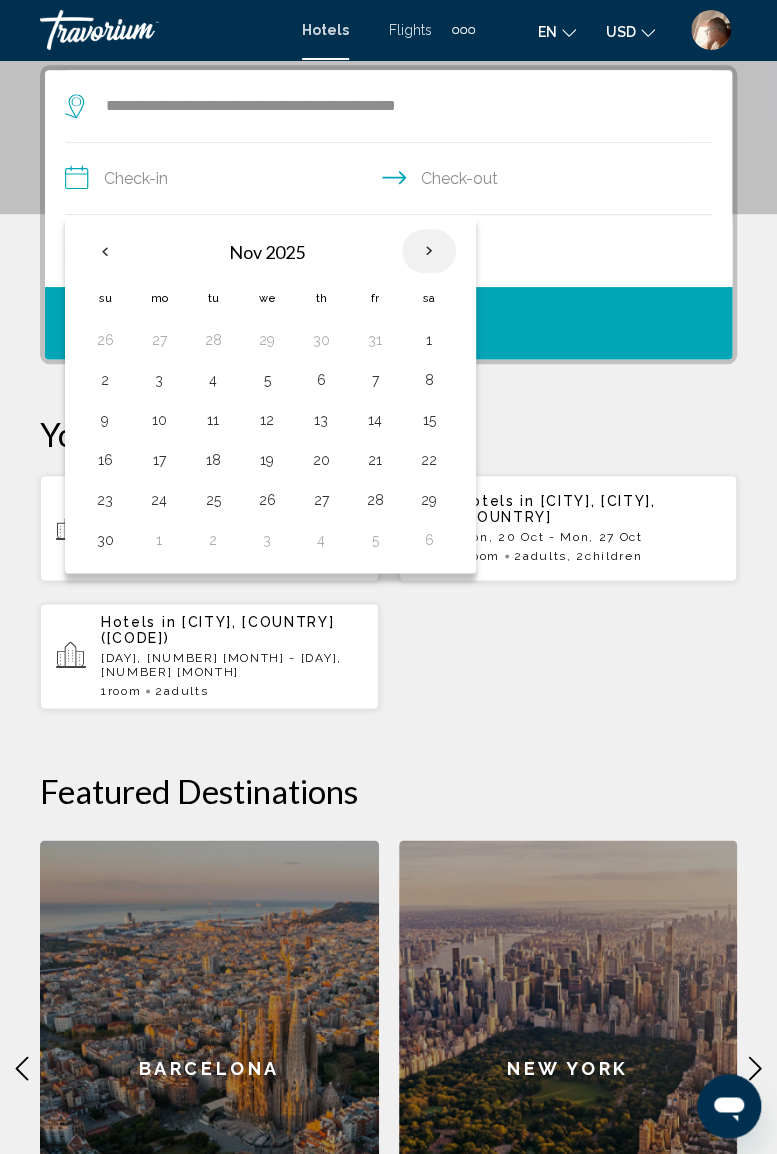 click on "2" at bounding box center [105, 380] 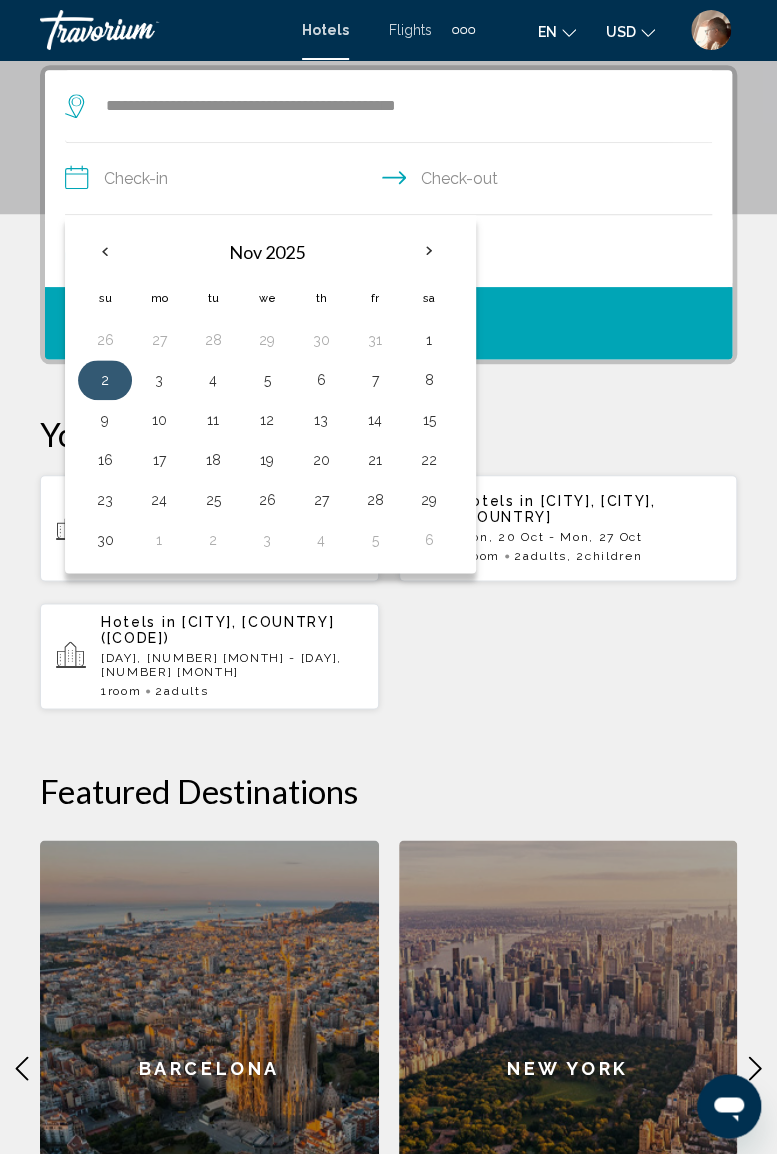 click on "6" at bounding box center [321, 380] 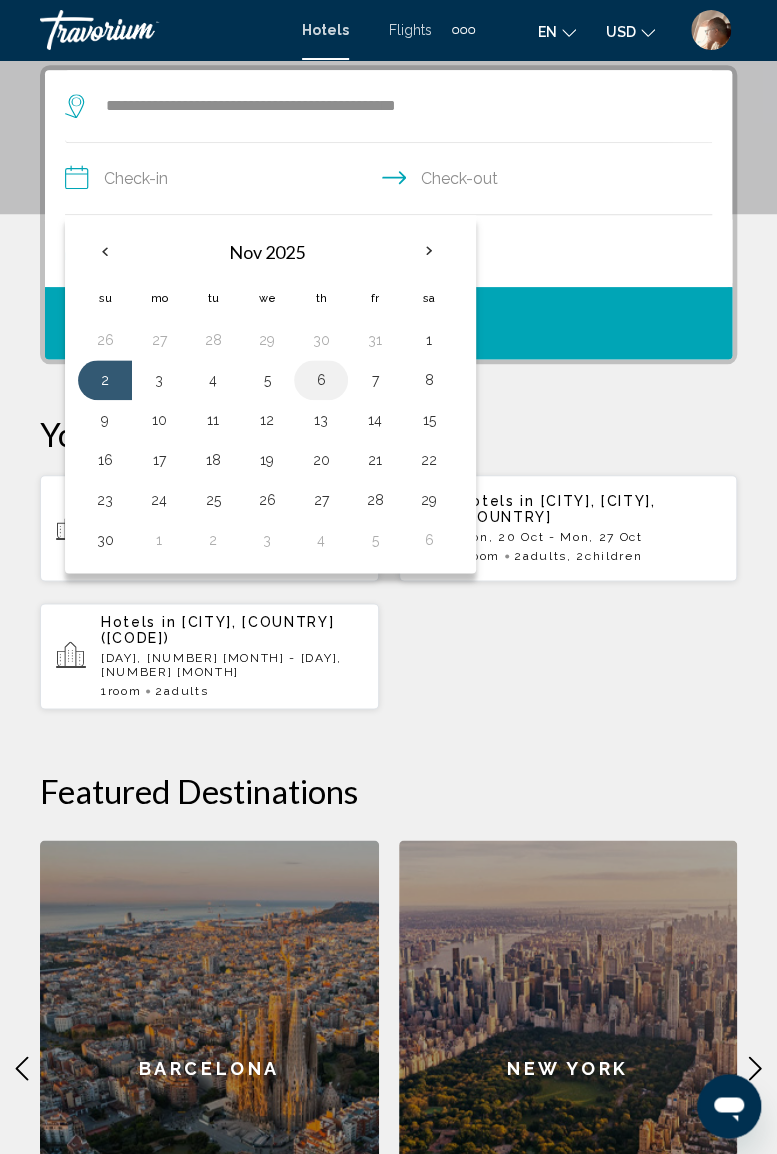 type on "**********" 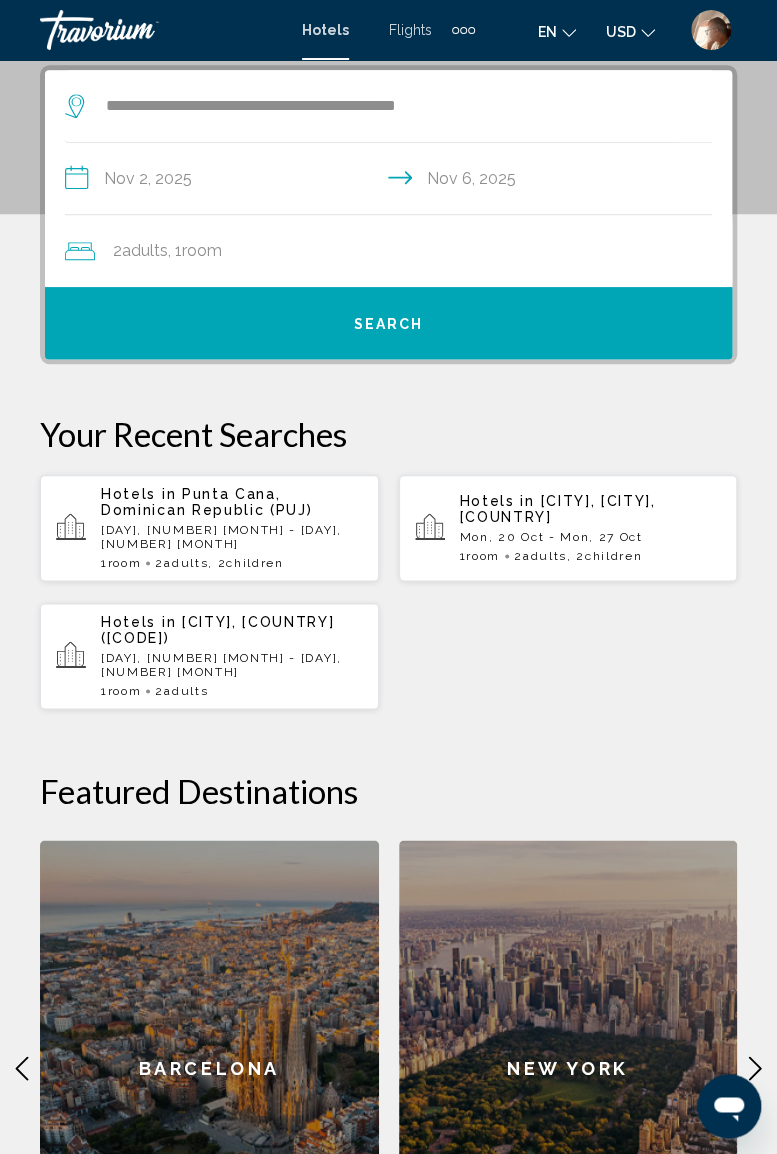 click on "Search" at bounding box center [389, 324] 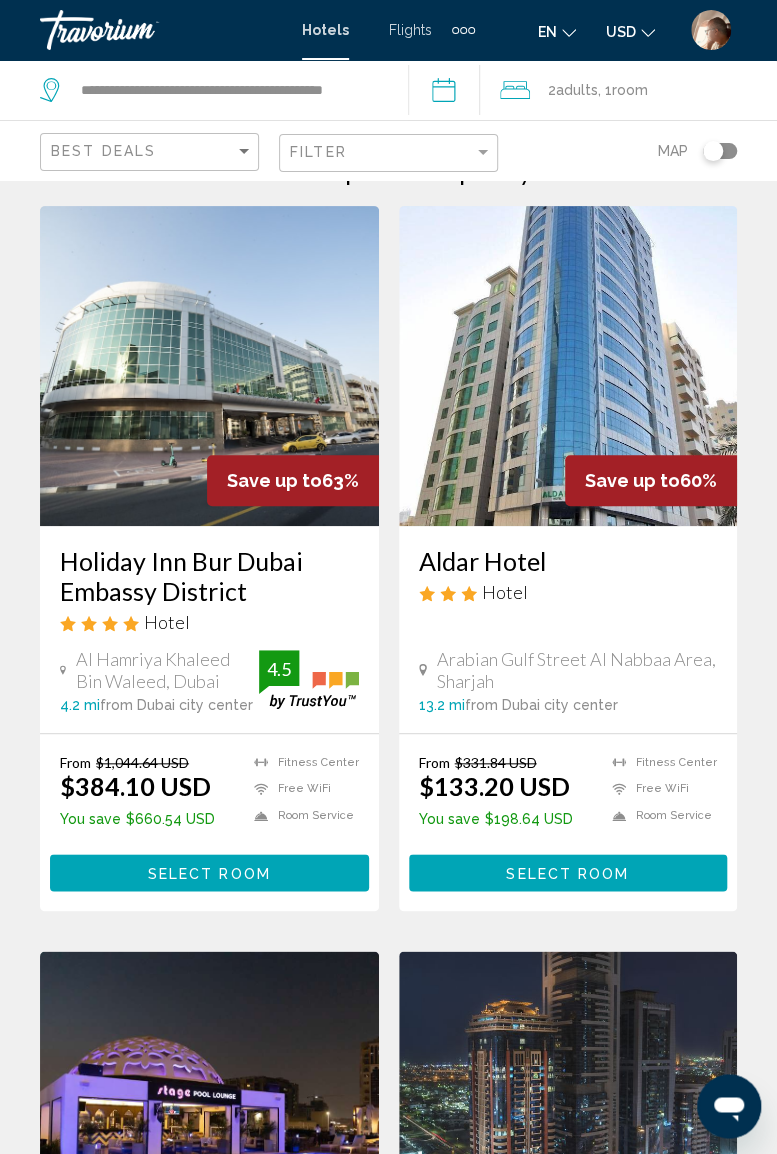 scroll, scrollTop: 0, scrollLeft: 0, axis: both 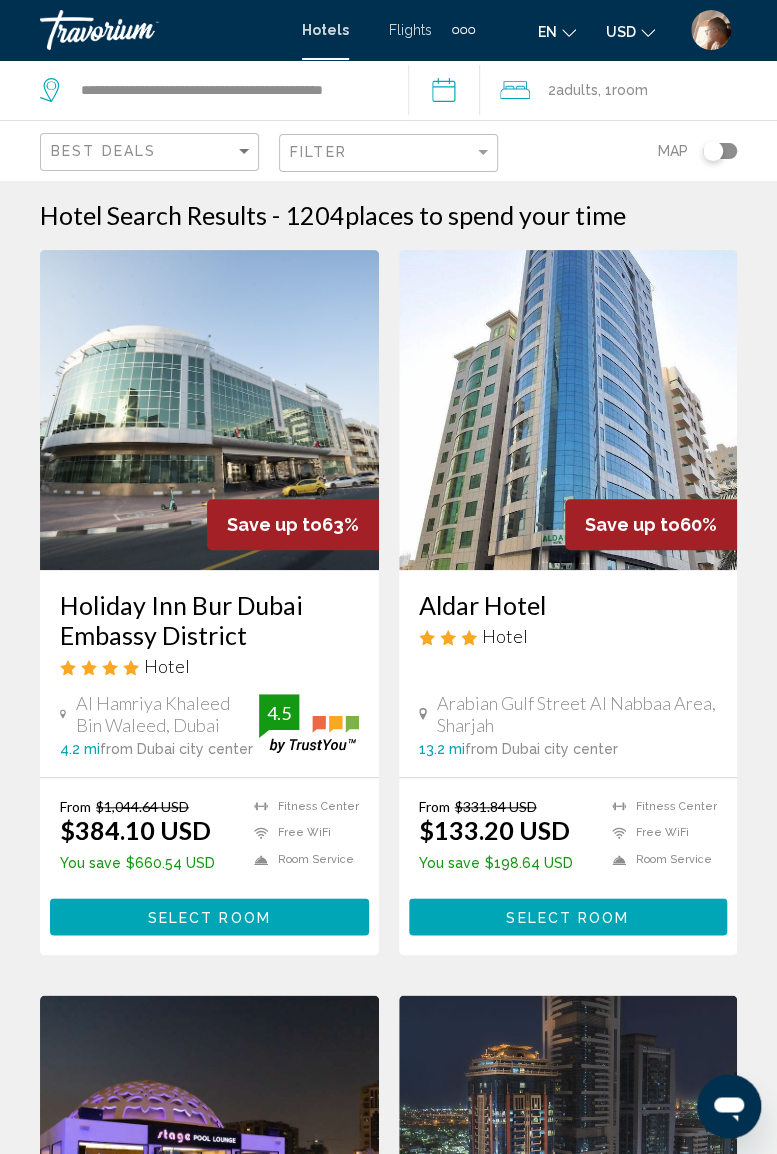 click on "2  Adult Adults , 1  Room rooms" 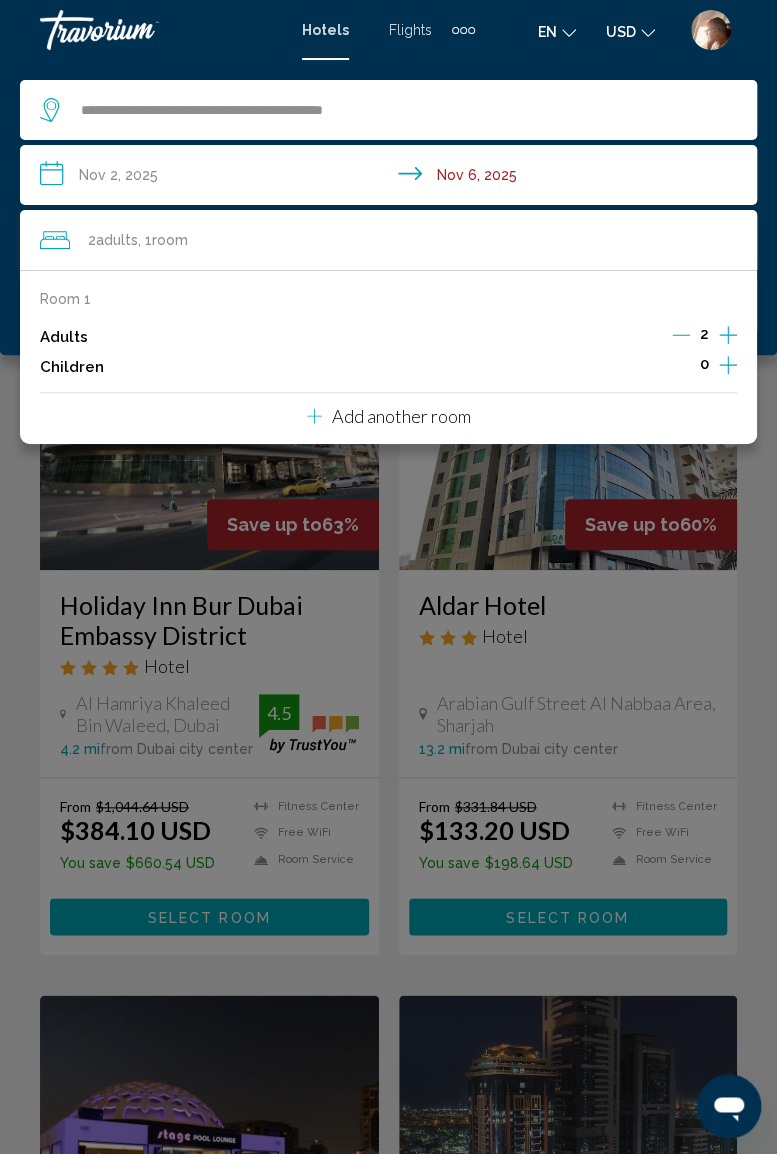 click on "**********" at bounding box center [392, 178] 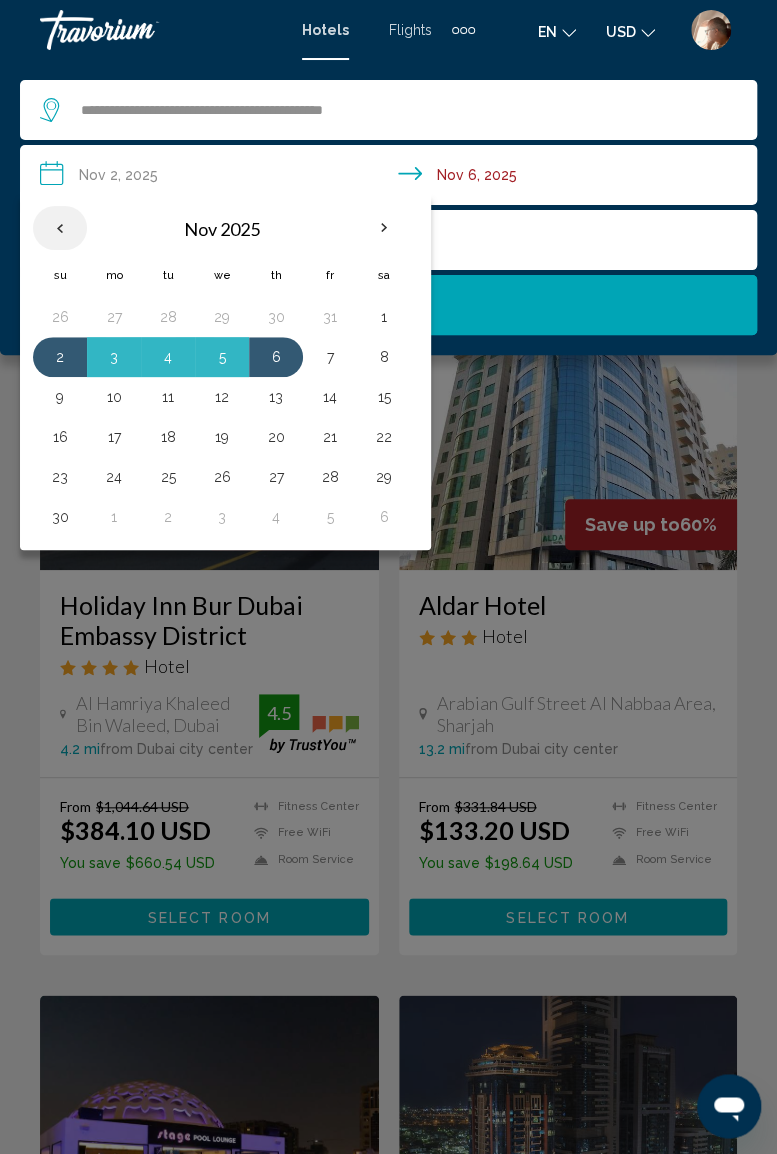 click at bounding box center [60, 228] 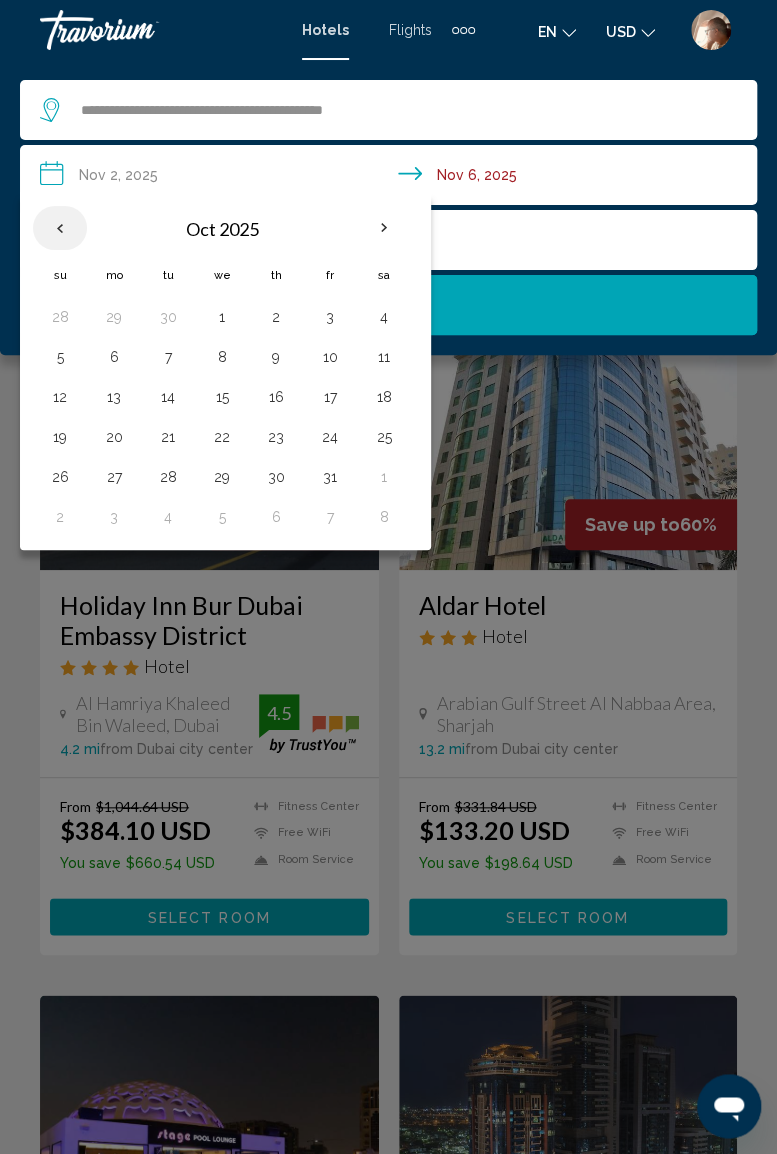 click at bounding box center (60, 228) 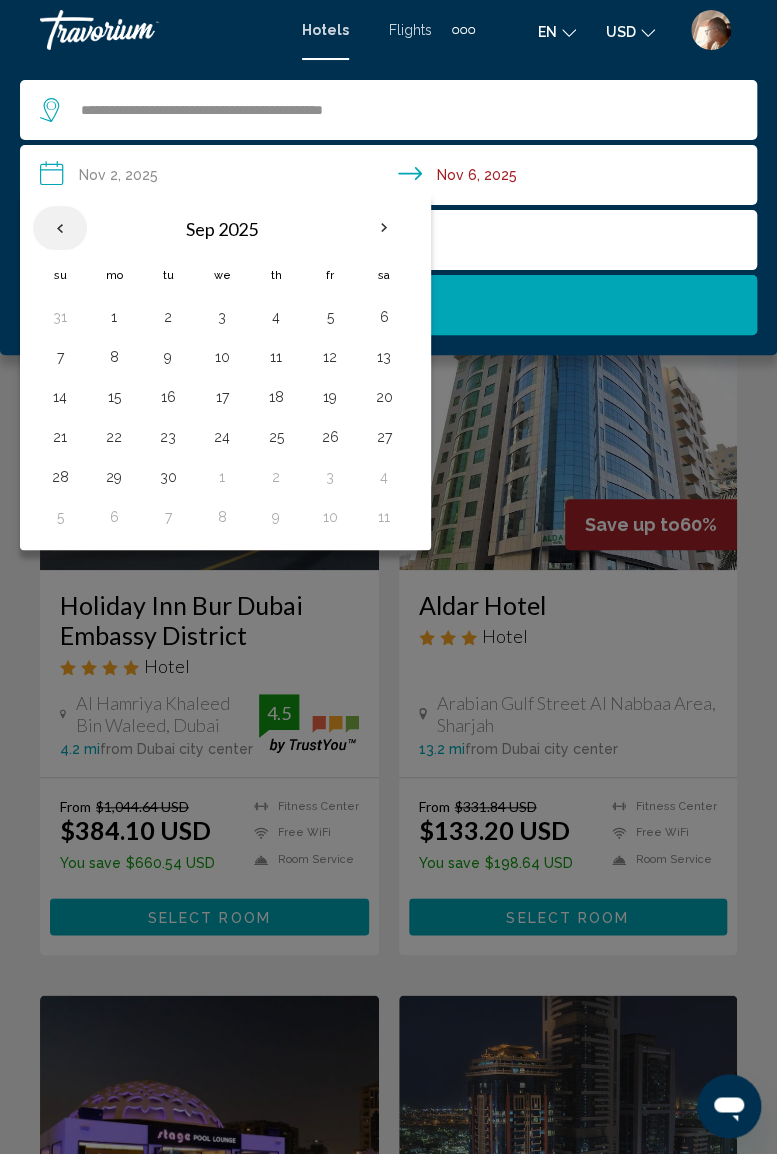 click on "6" at bounding box center (114, 517) 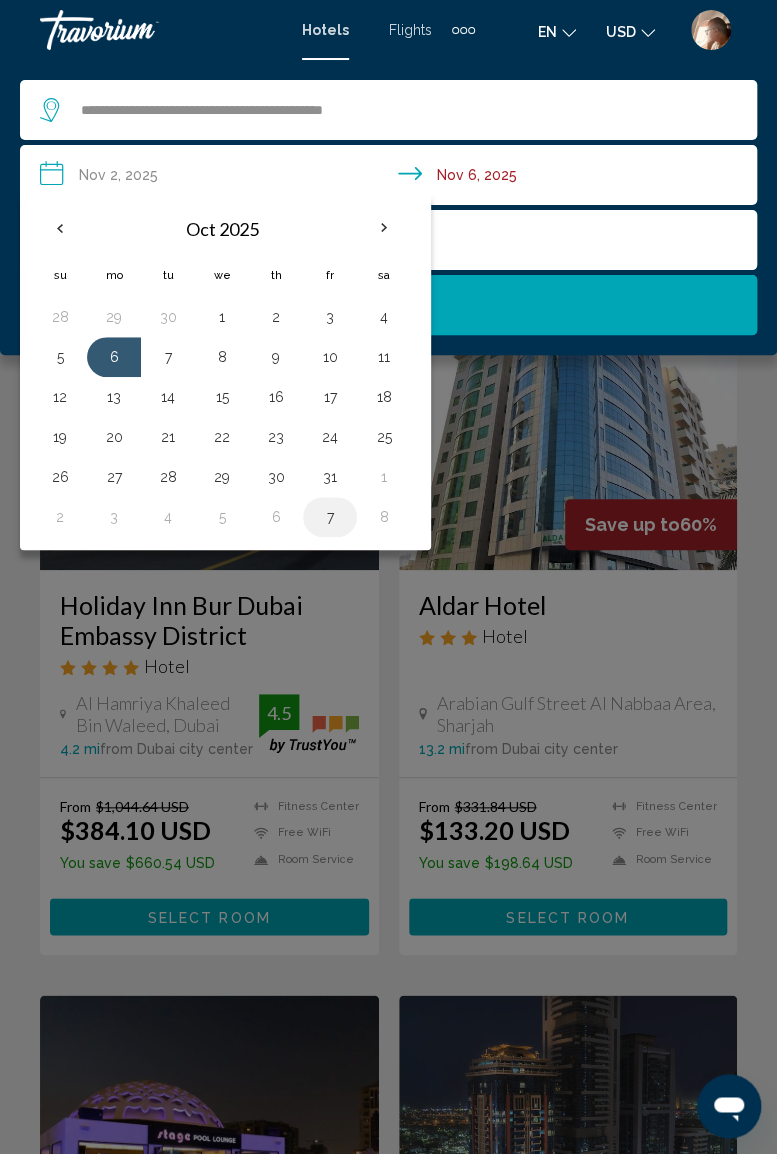 click on "7" at bounding box center [330, 517] 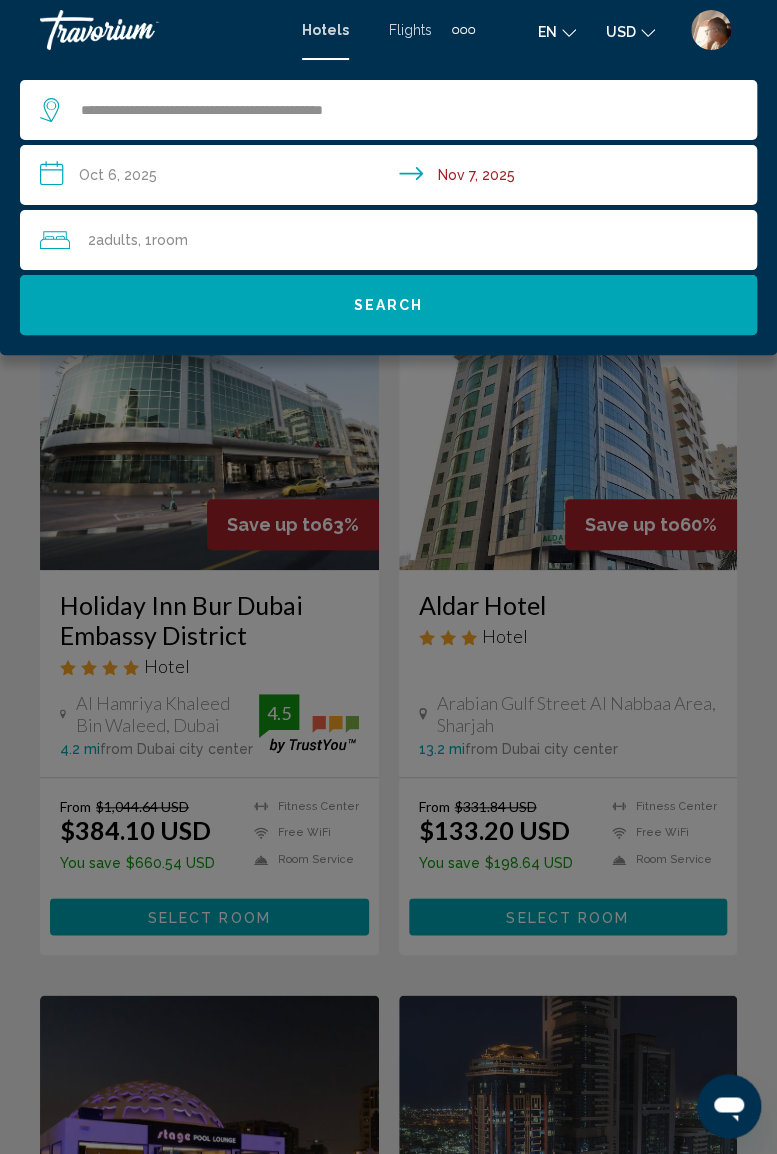 click on "**********" at bounding box center (392, 178) 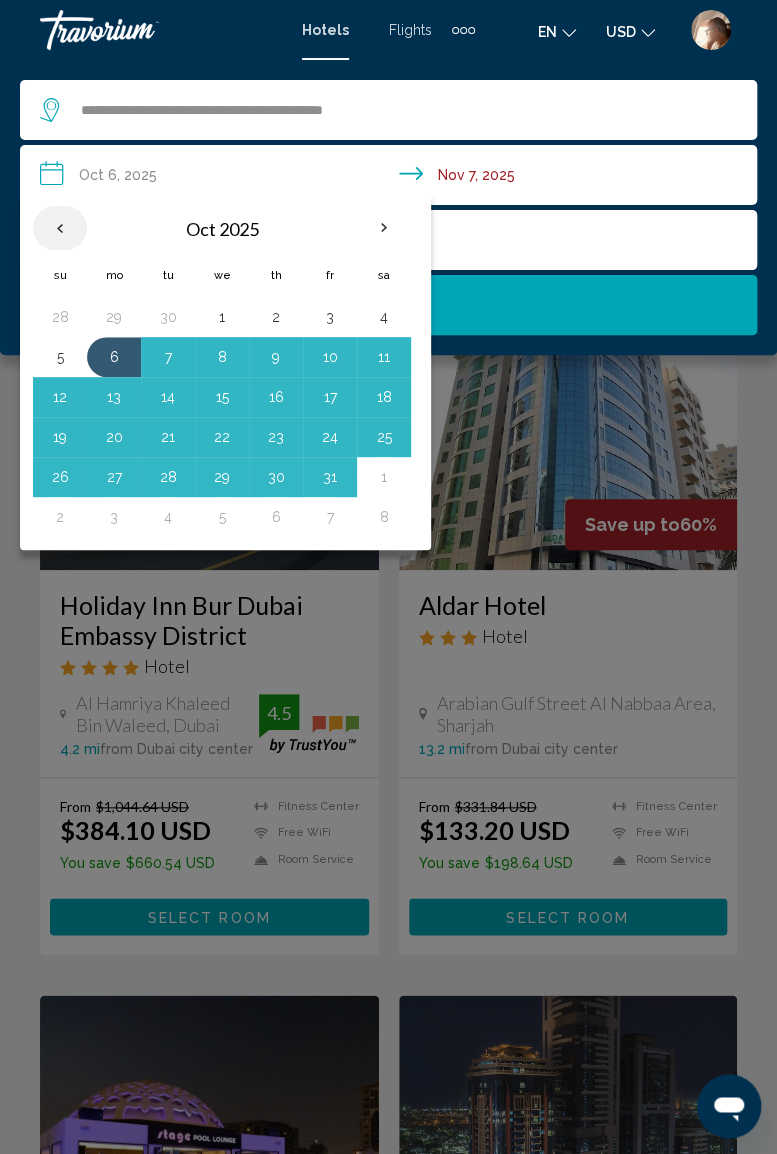 click at bounding box center (60, 228) 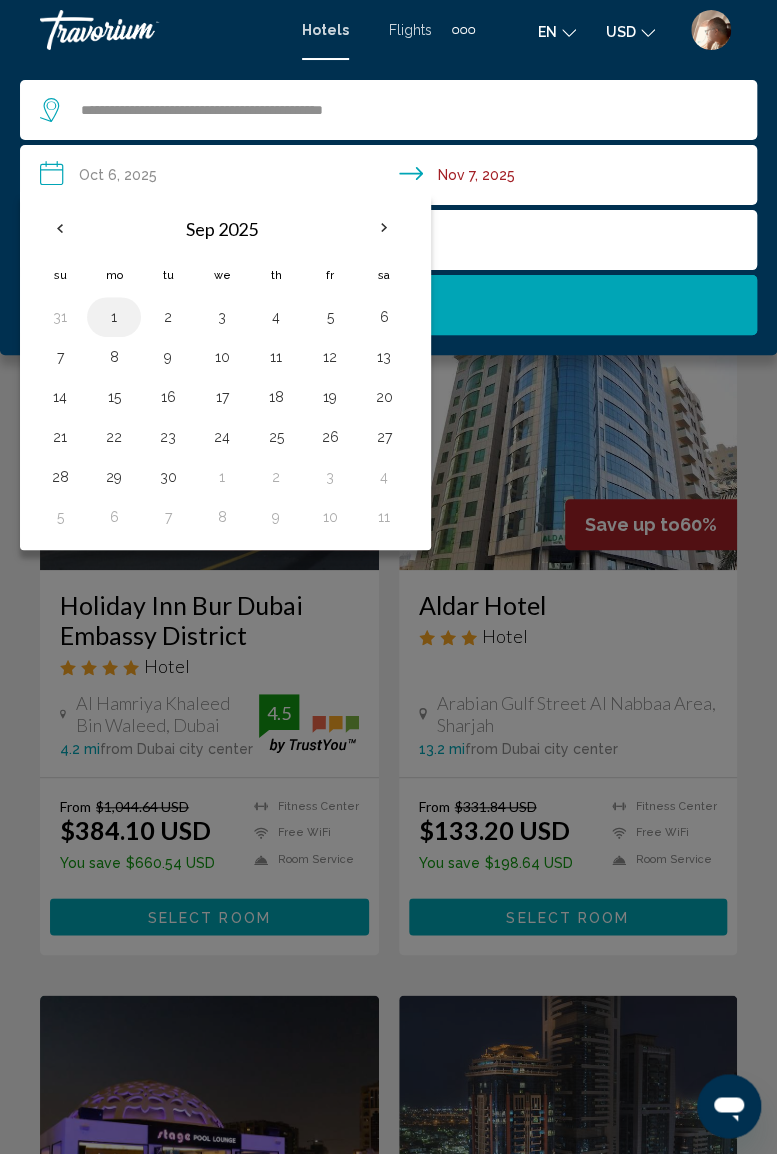 click on "1" at bounding box center [114, 317] 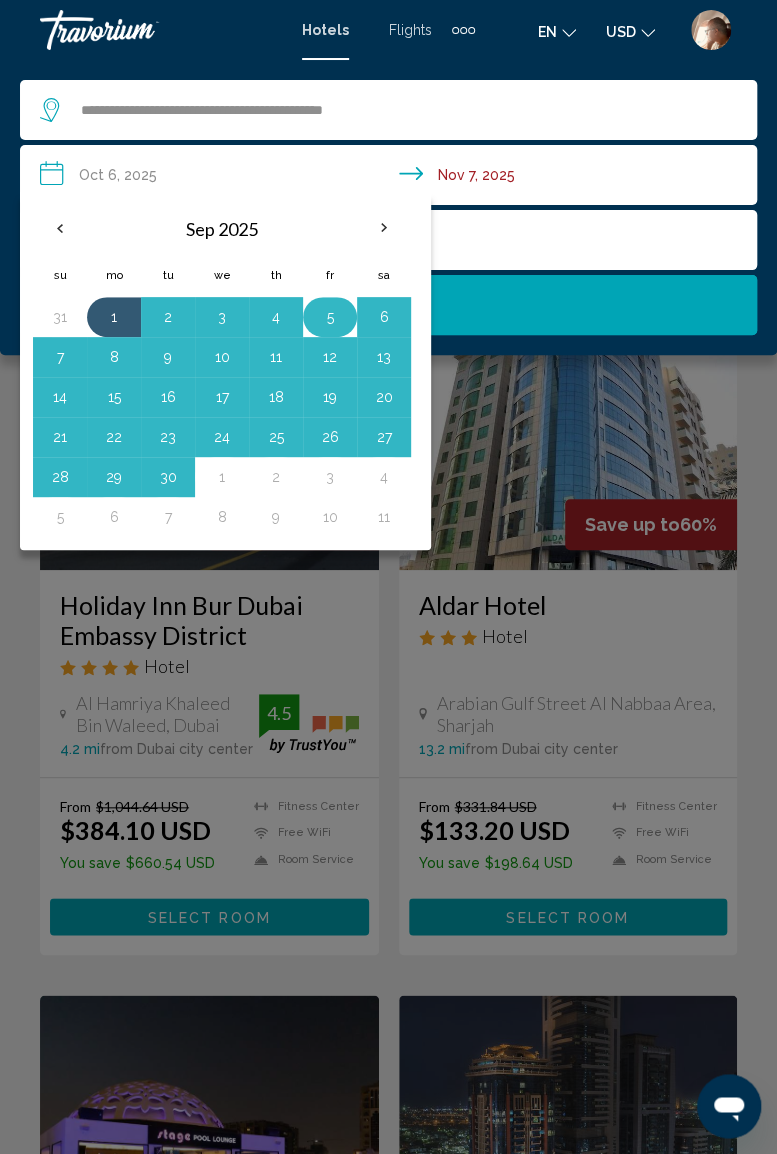 click on "5" at bounding box center (330, 317) 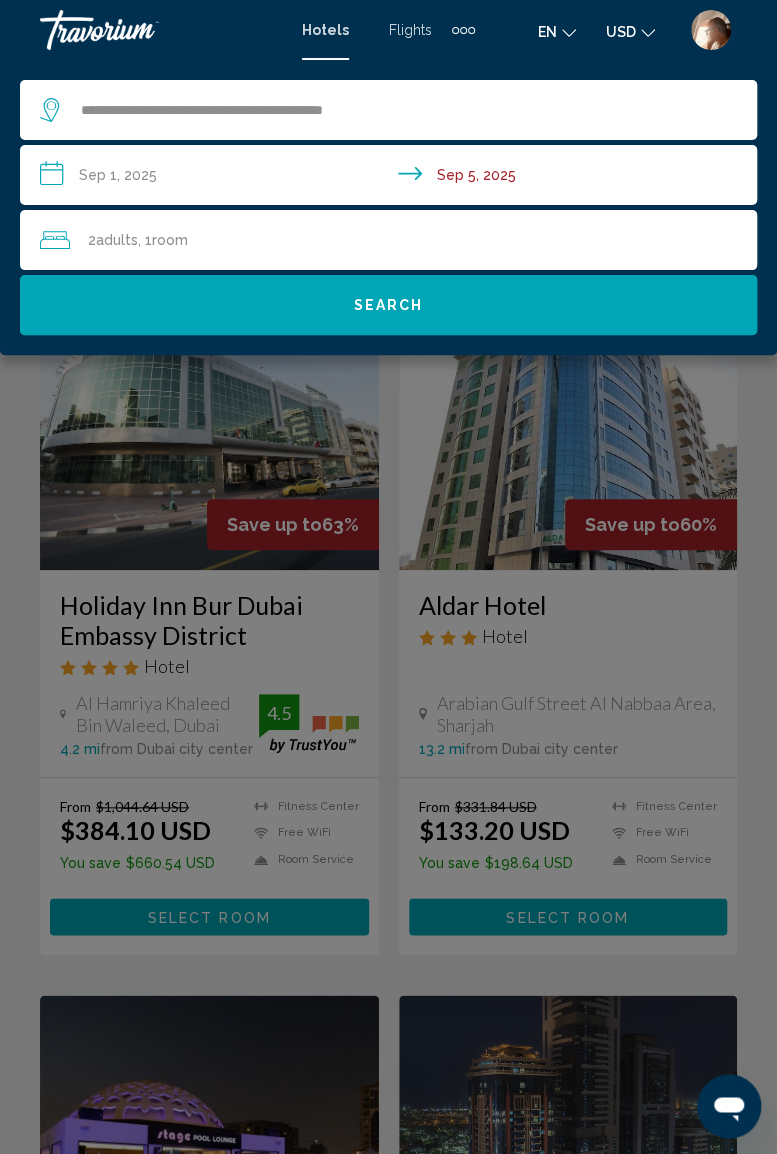 click on "Search" 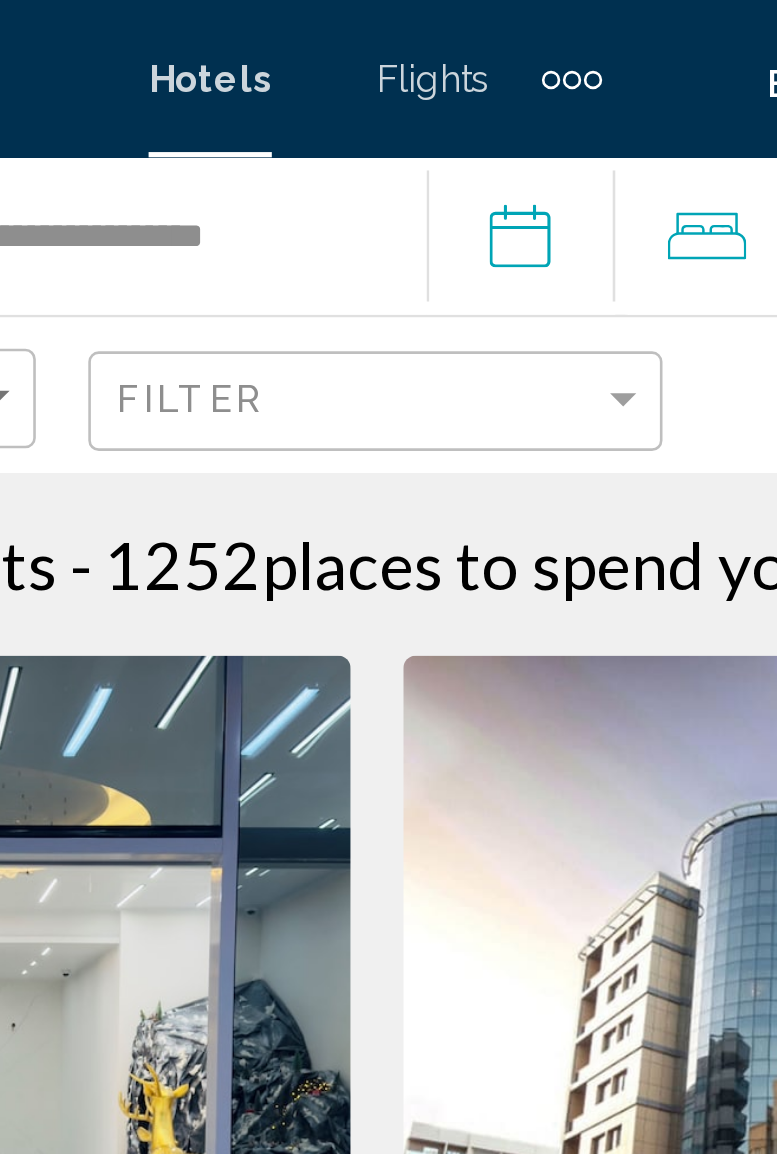 click on "**********" at bounding box center [448, 93] 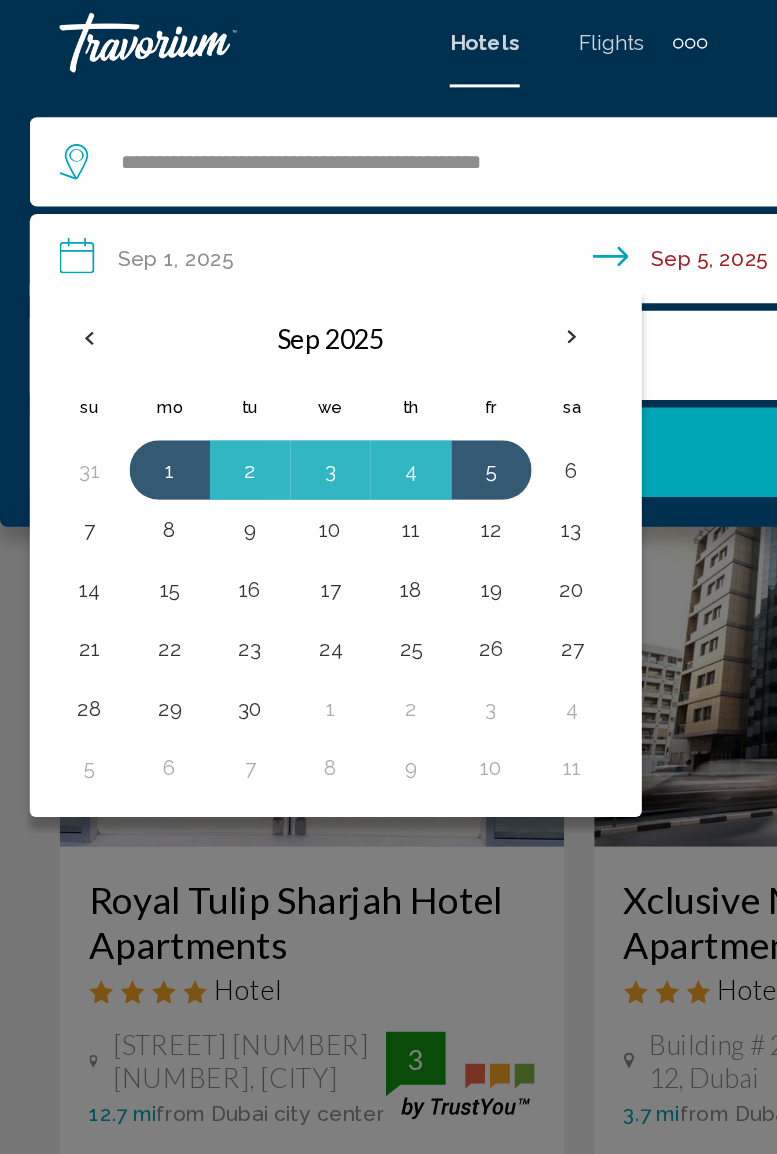 click 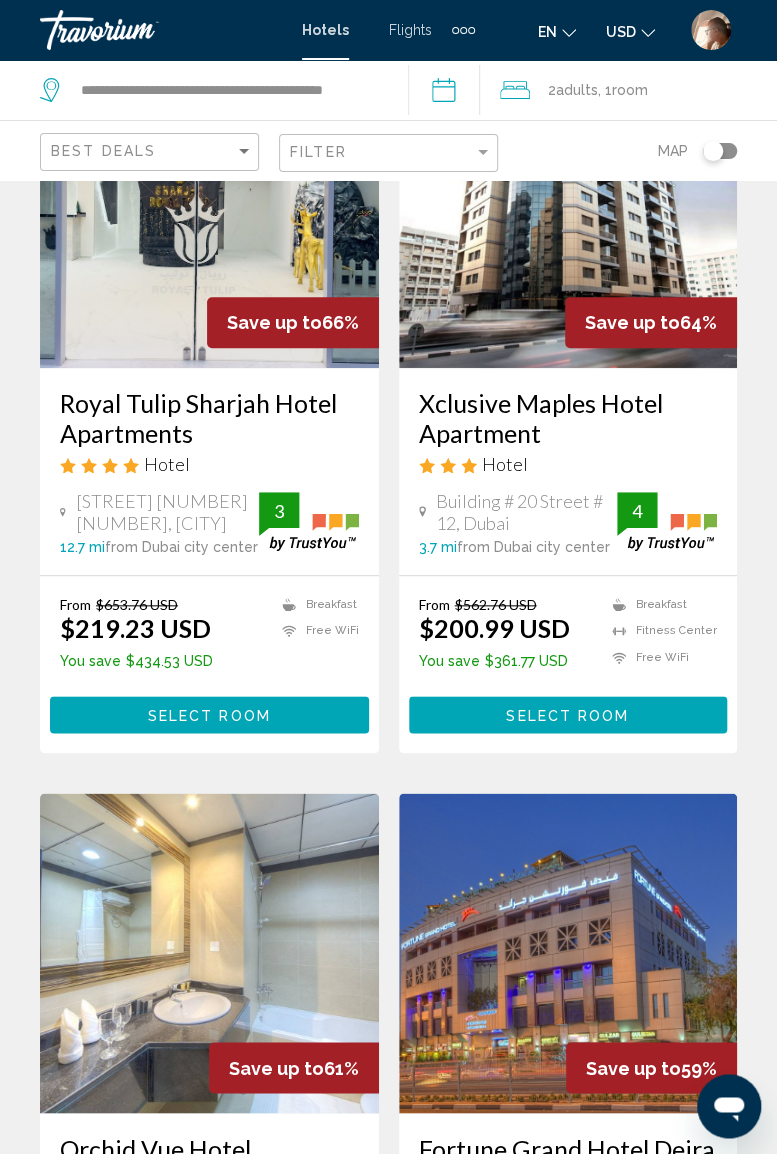 scroll, scrollTop: 0, scrollLeft: 0, axis: both 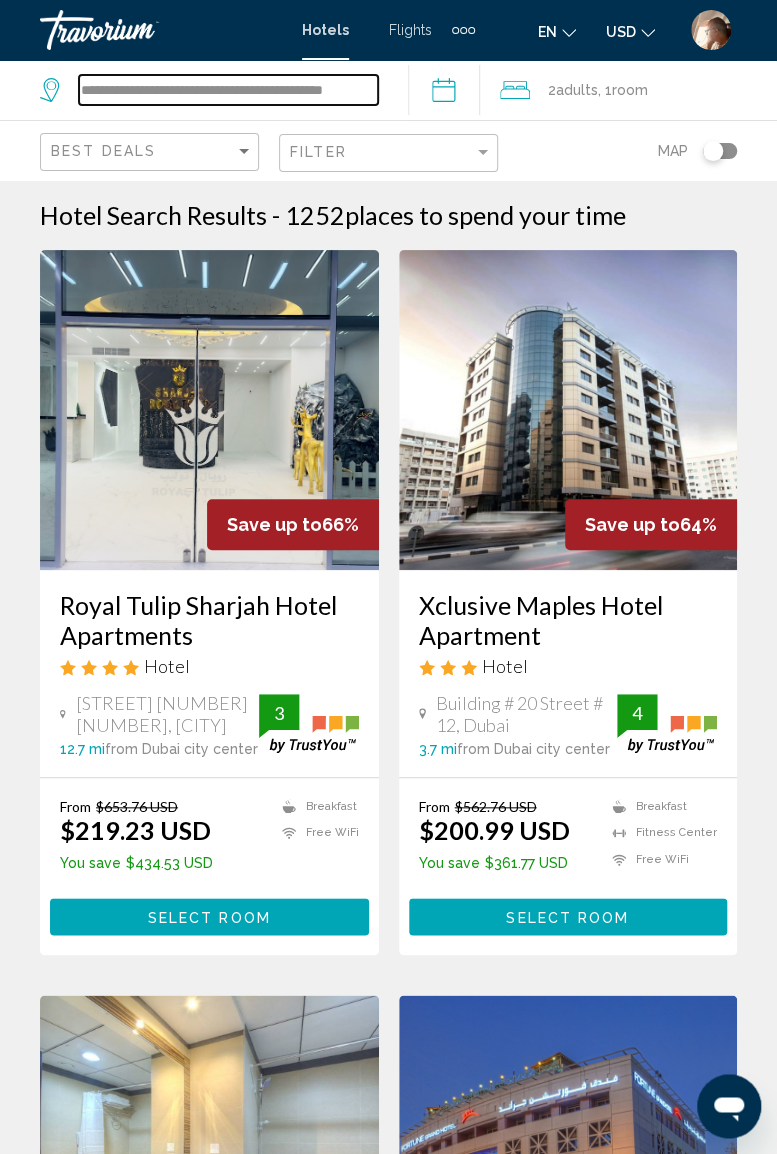 click on "**********" at bounding box center (228, 90) 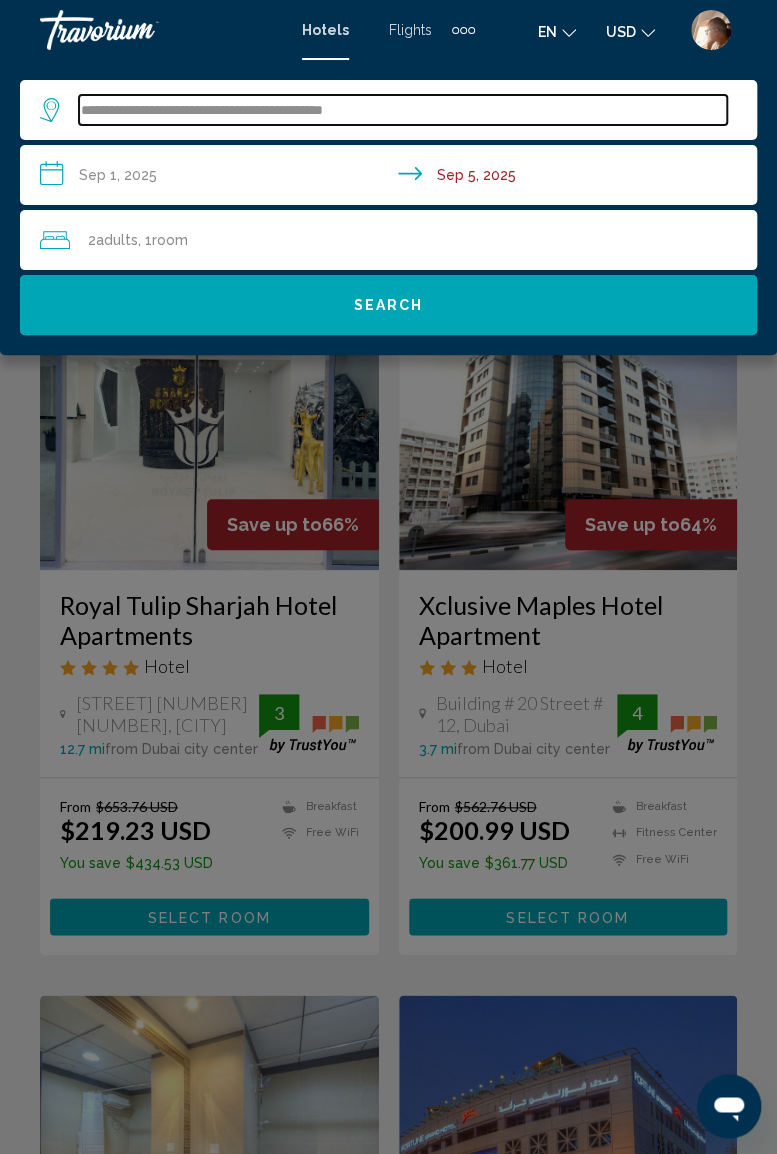click on "**********" at bounding box center (403, 110) 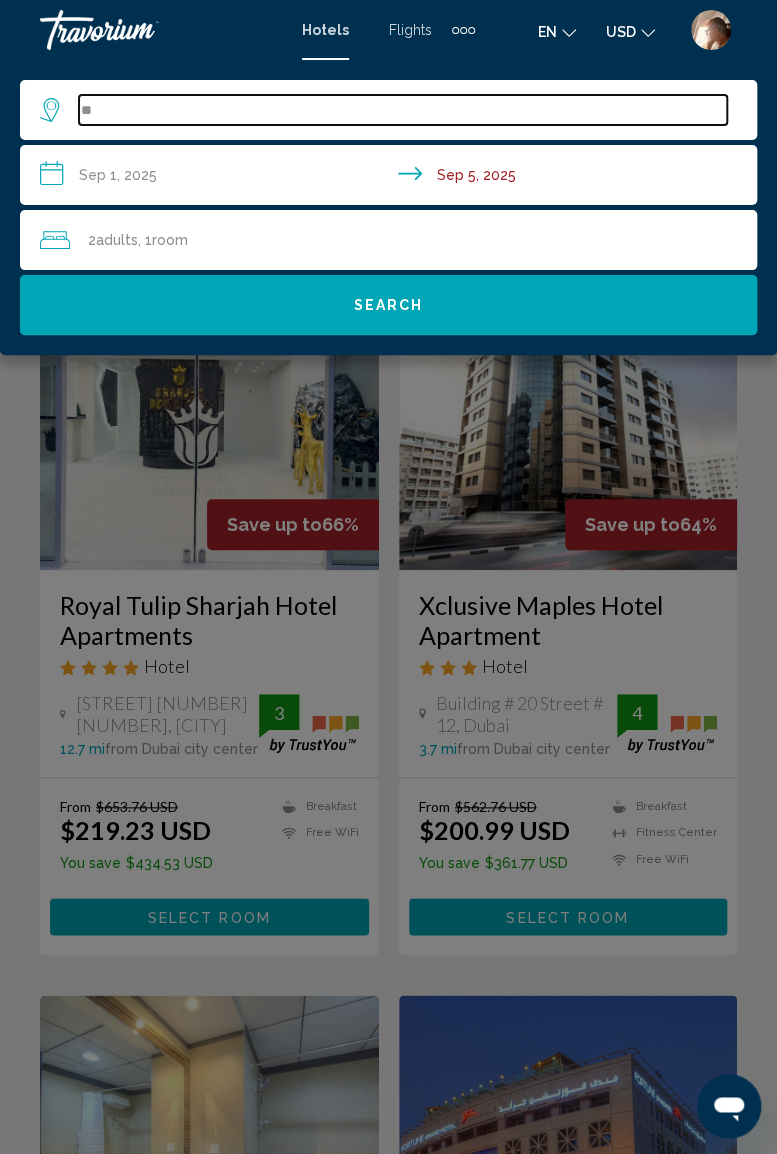 type on "*" 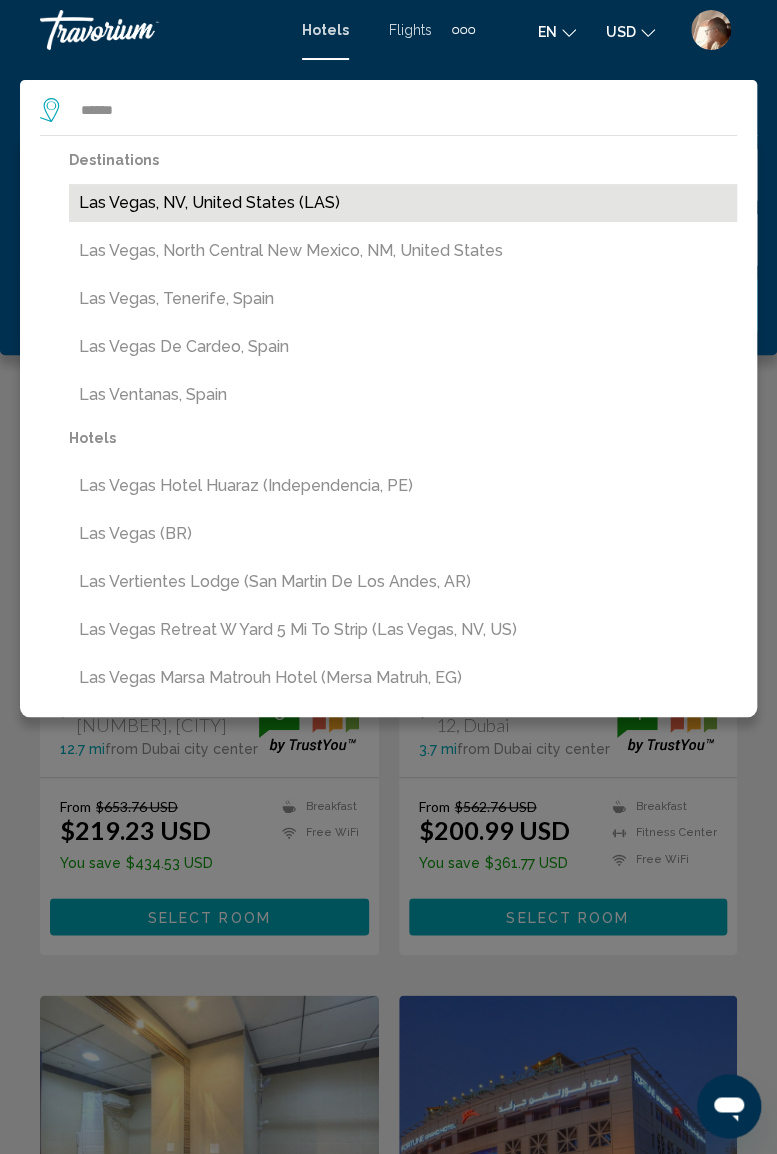 click on "Las Vegas, NV, United States (LAS)" at bounding box center (403, 203) 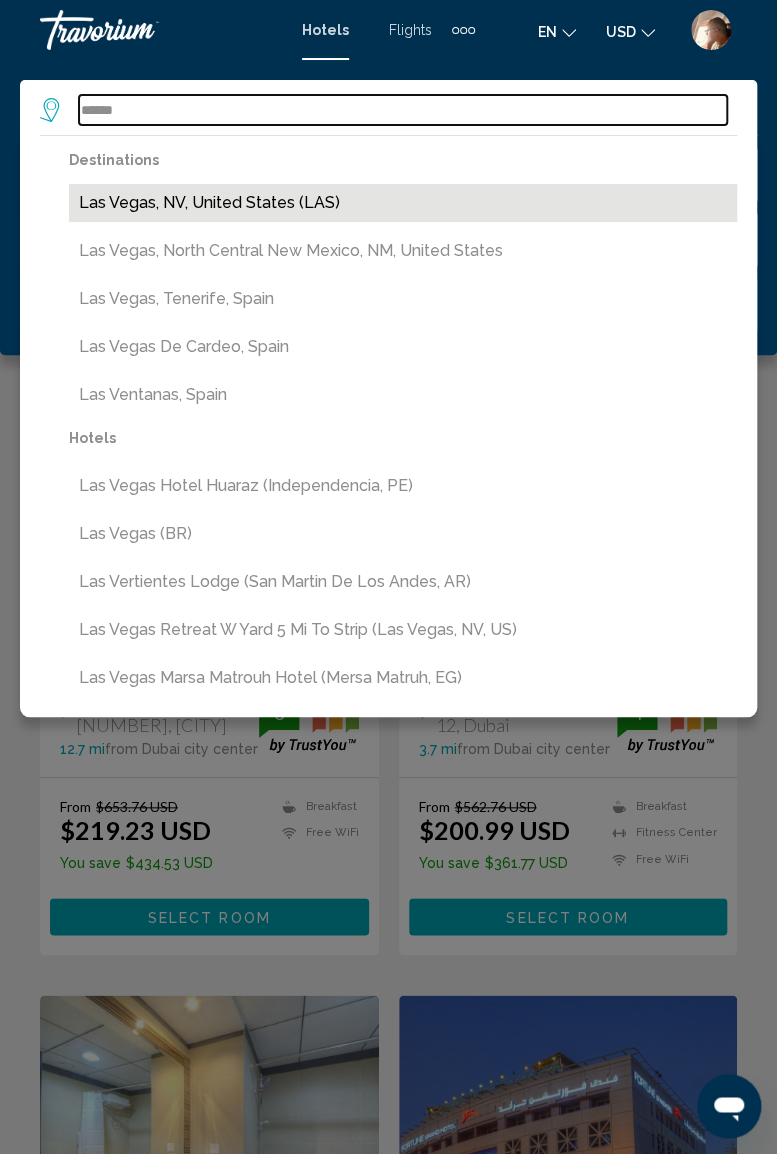 type on "**********" 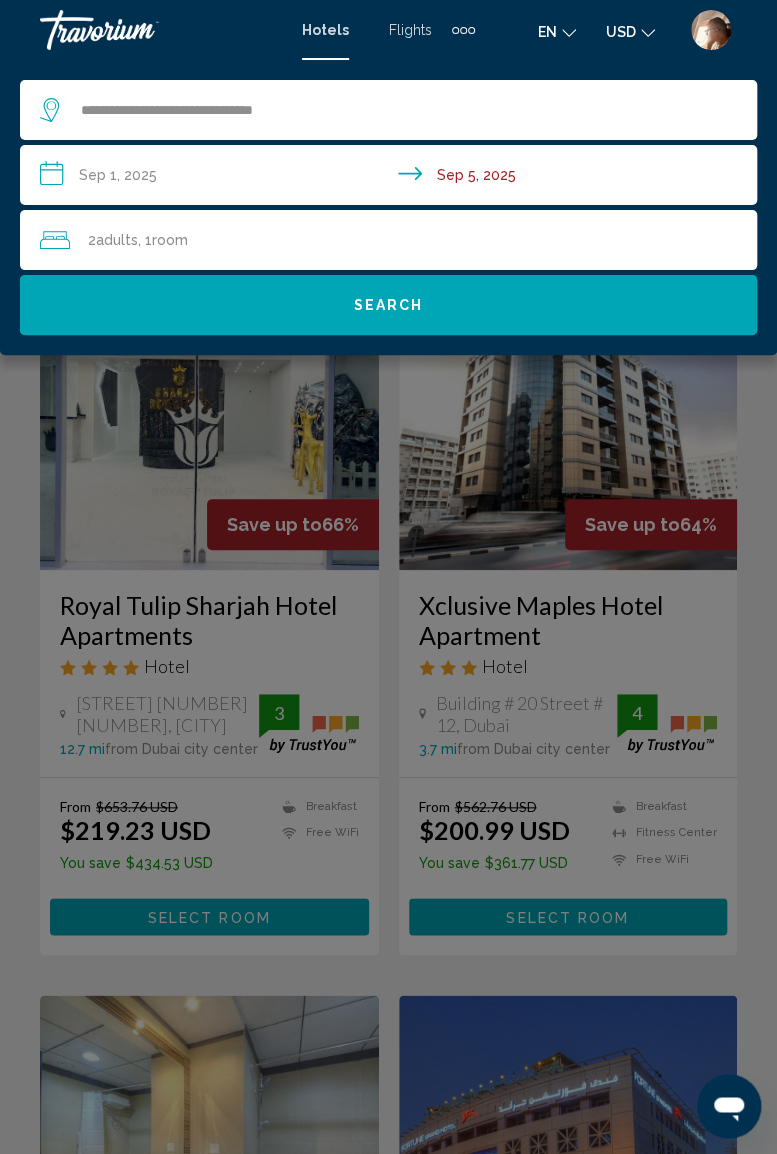 click on "Search" 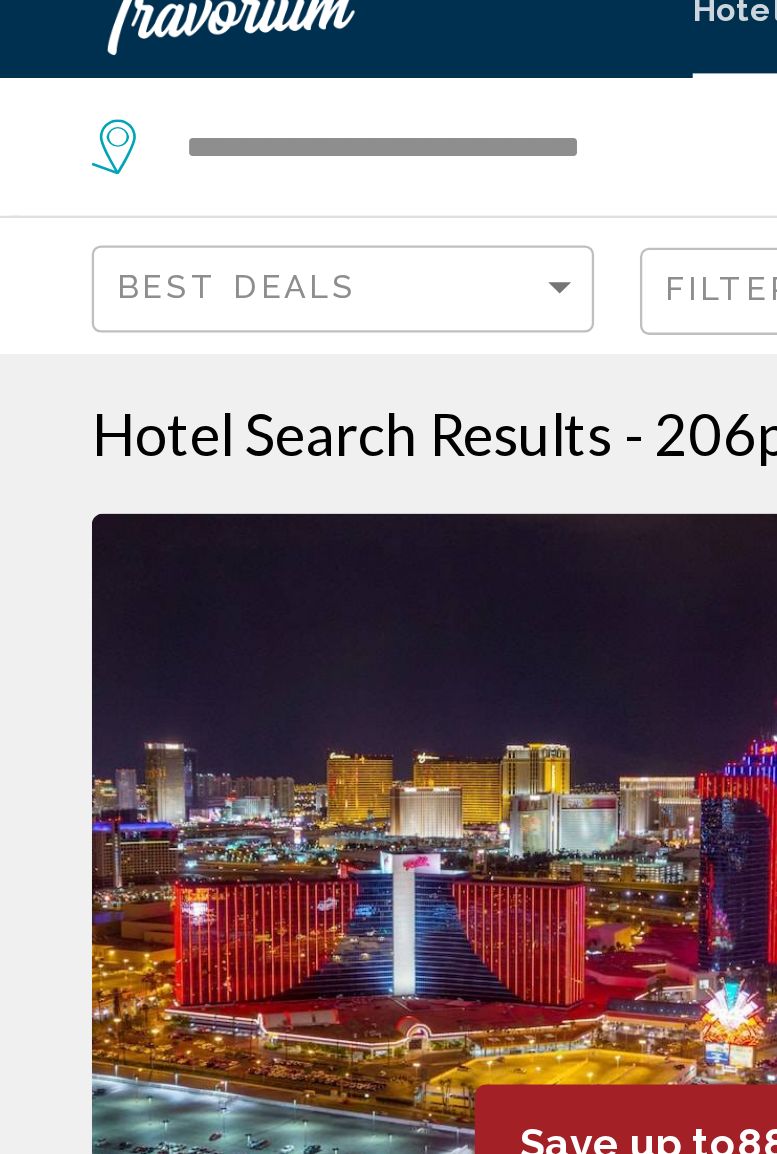 scroll, scrollTop: 0, scrollLeft: 0, axis: both 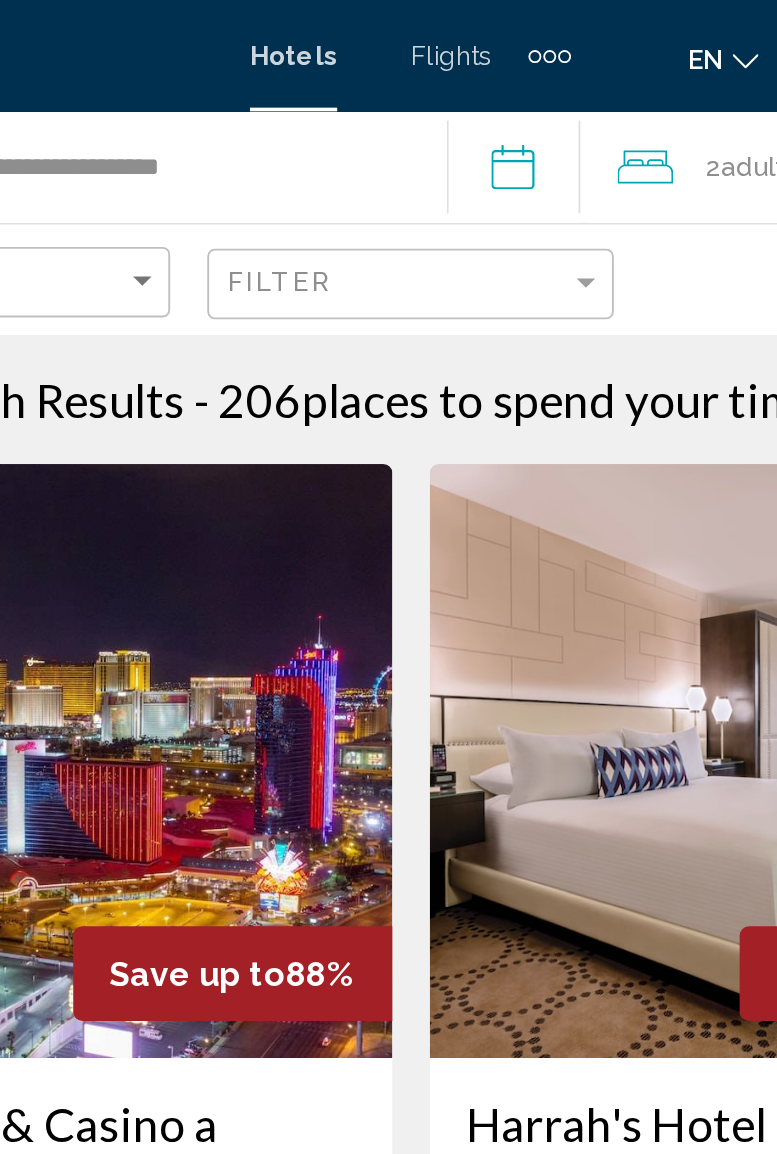click on "**********" at bounding box center (448, 93) 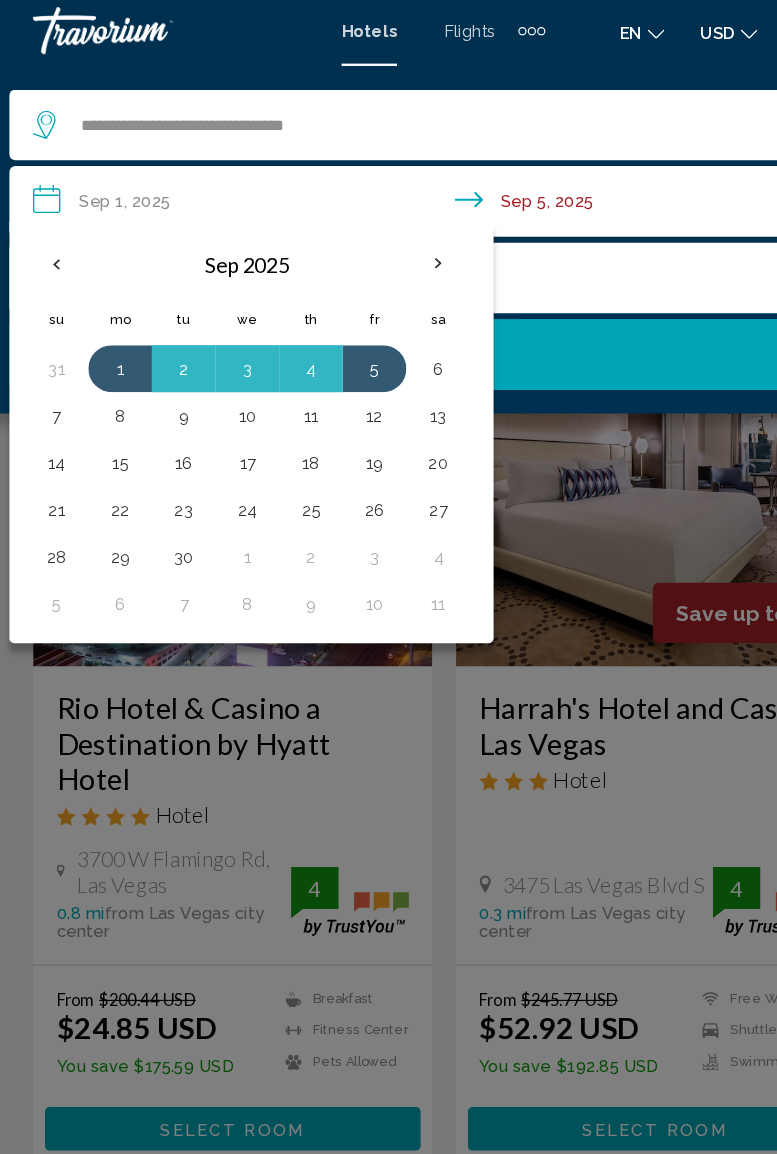 click 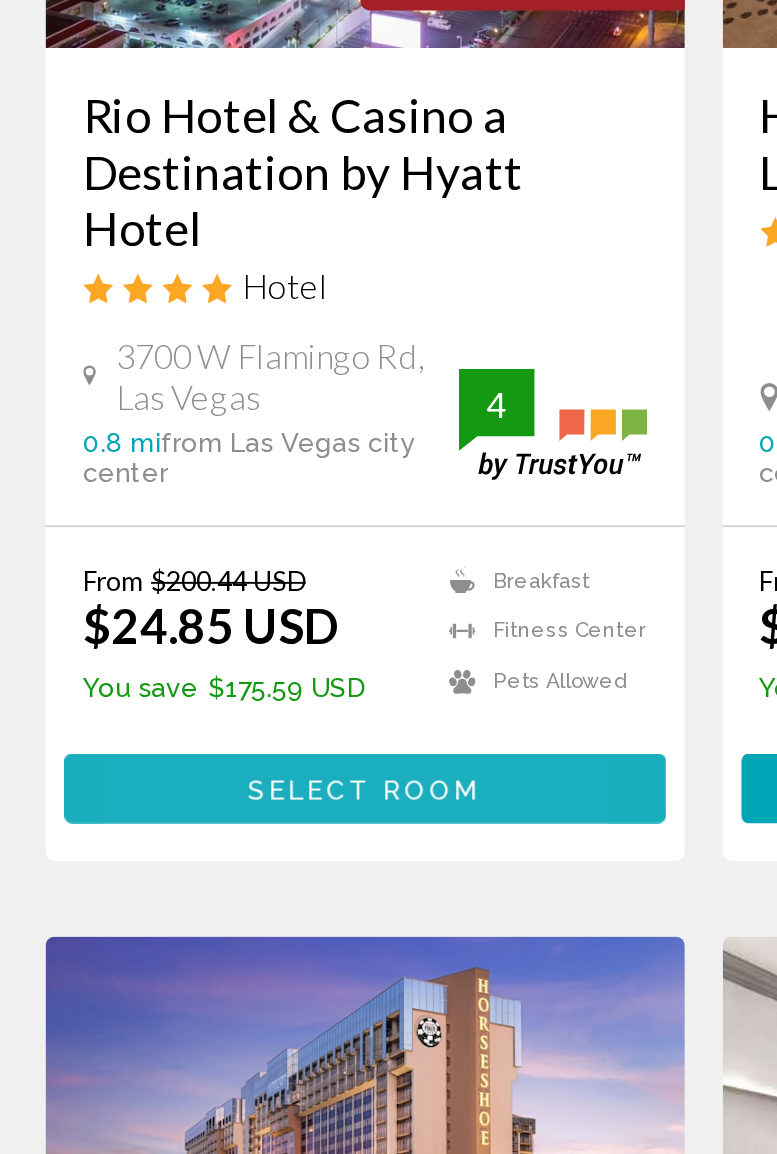 scroll, scrollTop: 27, scrollLeft: 0, axis: vertical 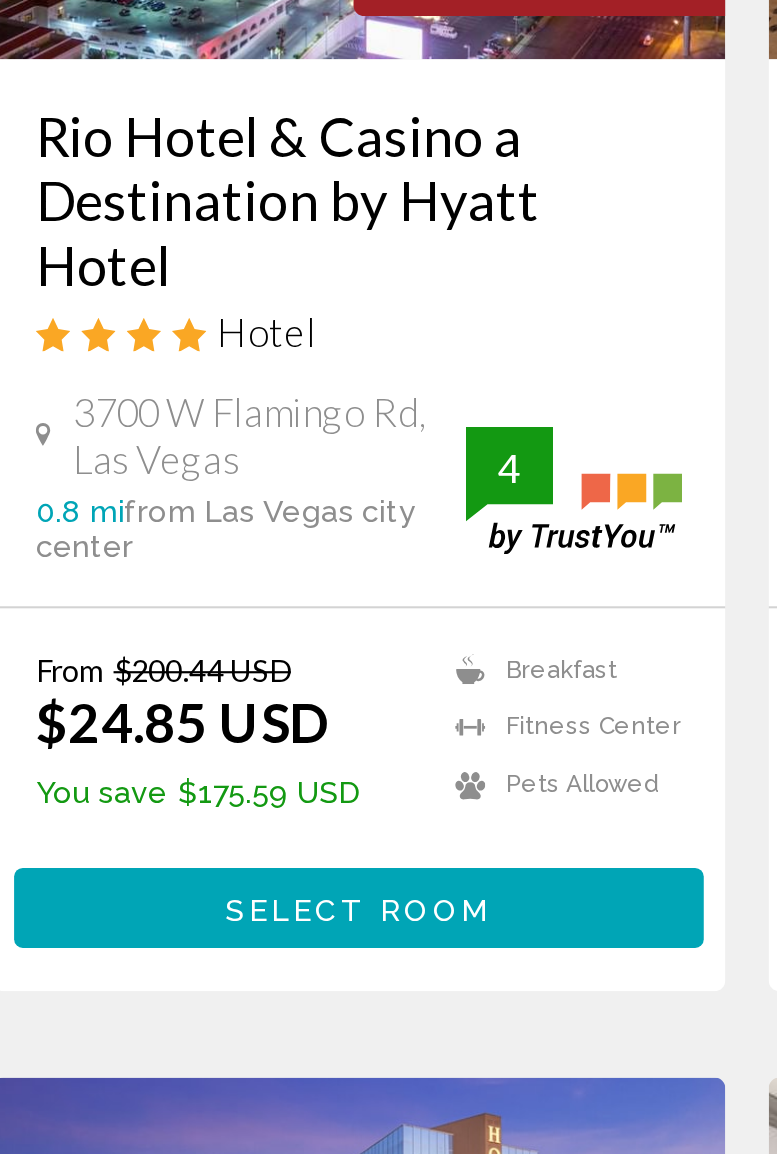 click on "Select Room" at bounding box center [209, 936] 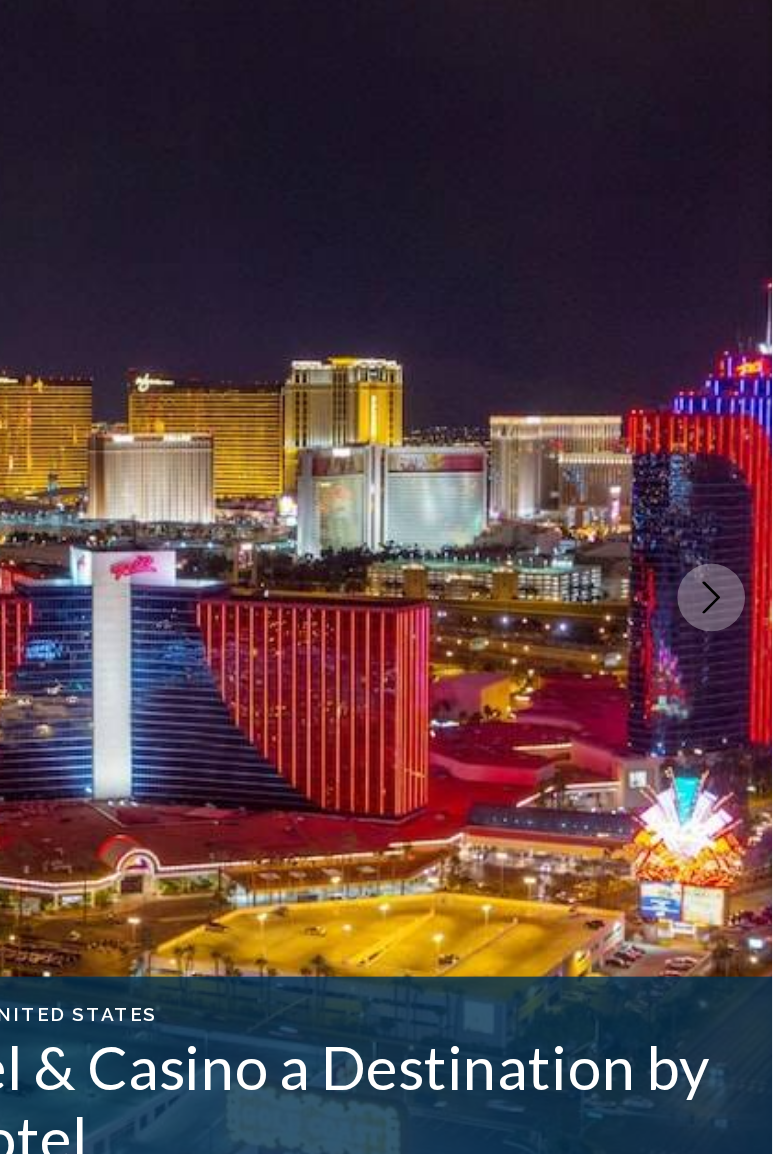 scroll, scrollTop: 6, scrollLeft: 0, axis: vertical 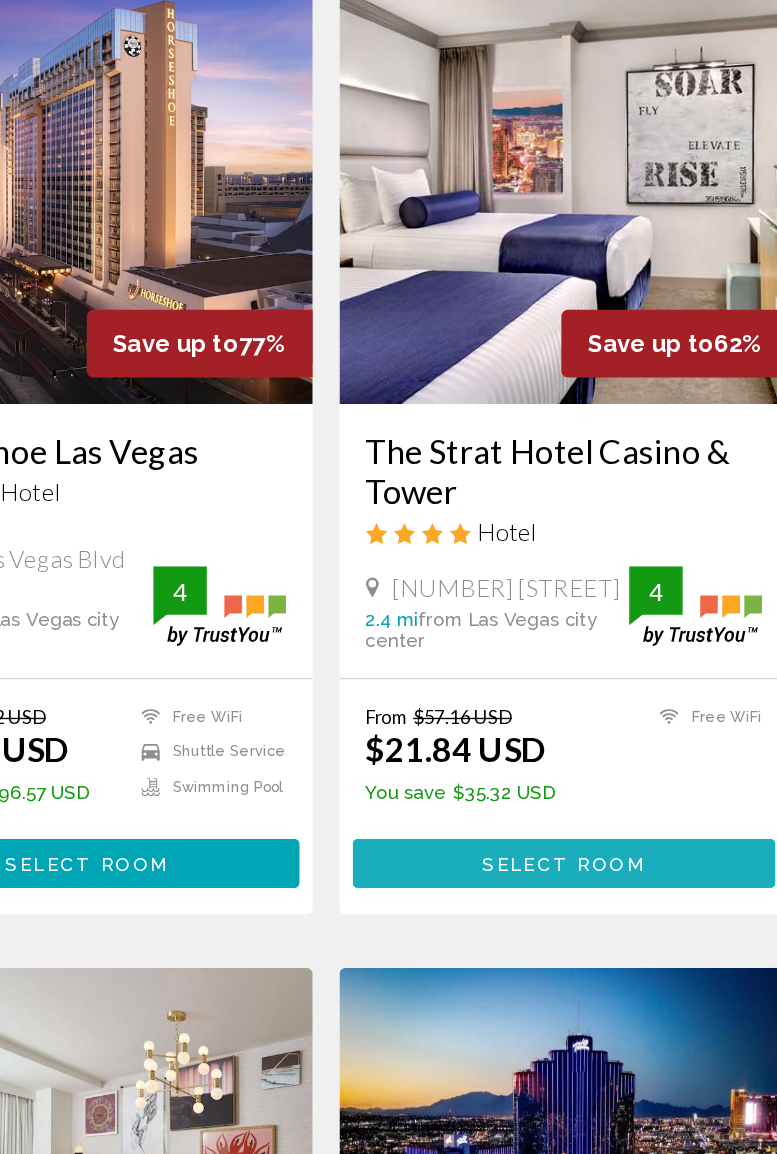click on "Select Room" at bounding box center [567, 841] 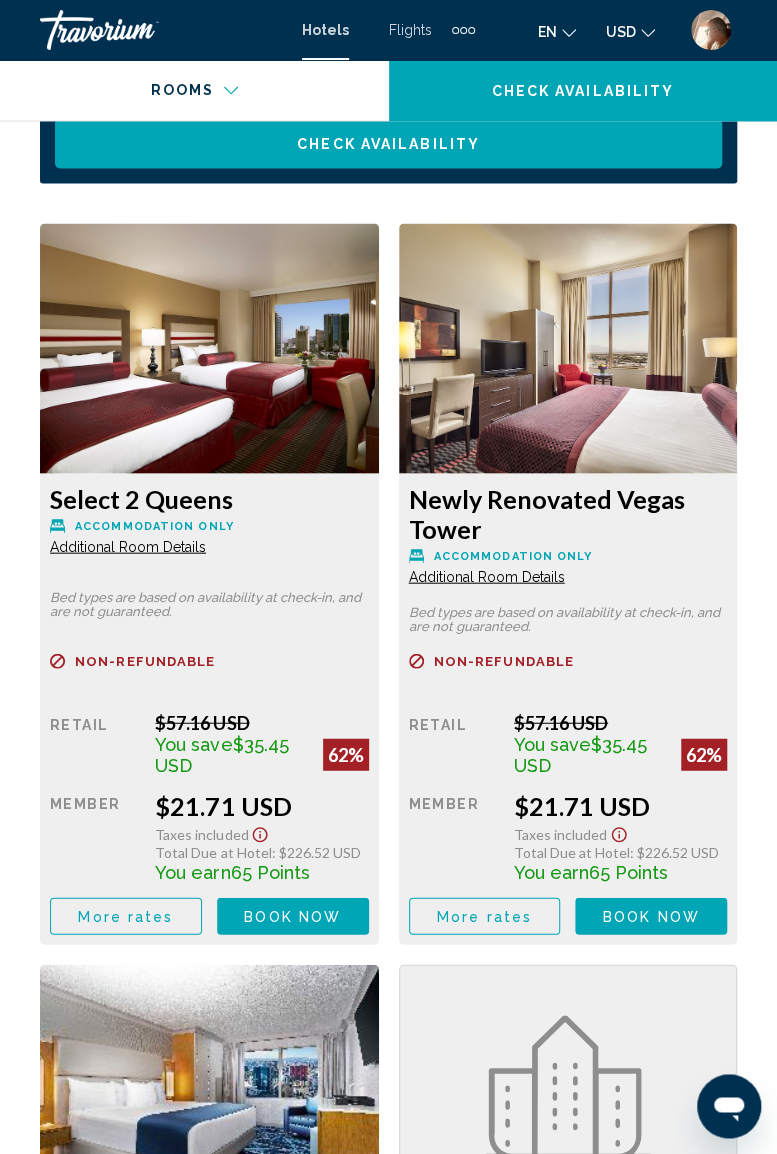 scroll, scrollTop: 3334, scrollLeft: 0, axis: vertical 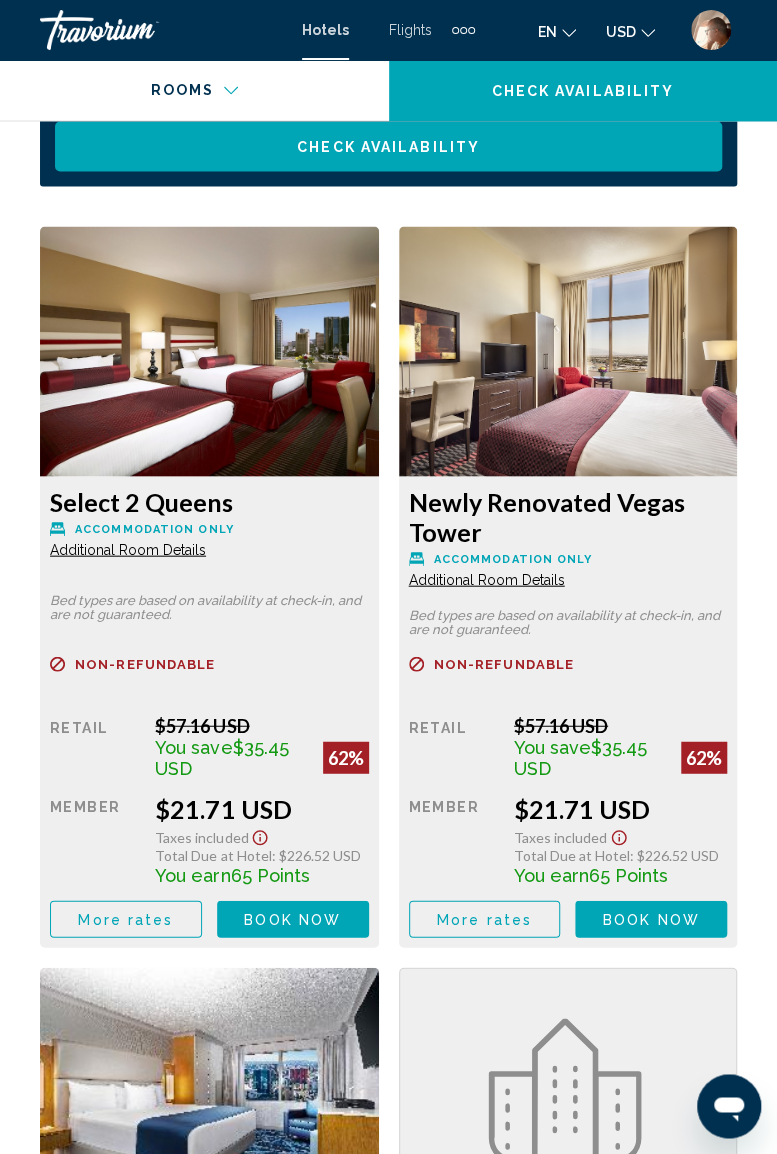 click on "Book now" at bounding box center (292, 919) 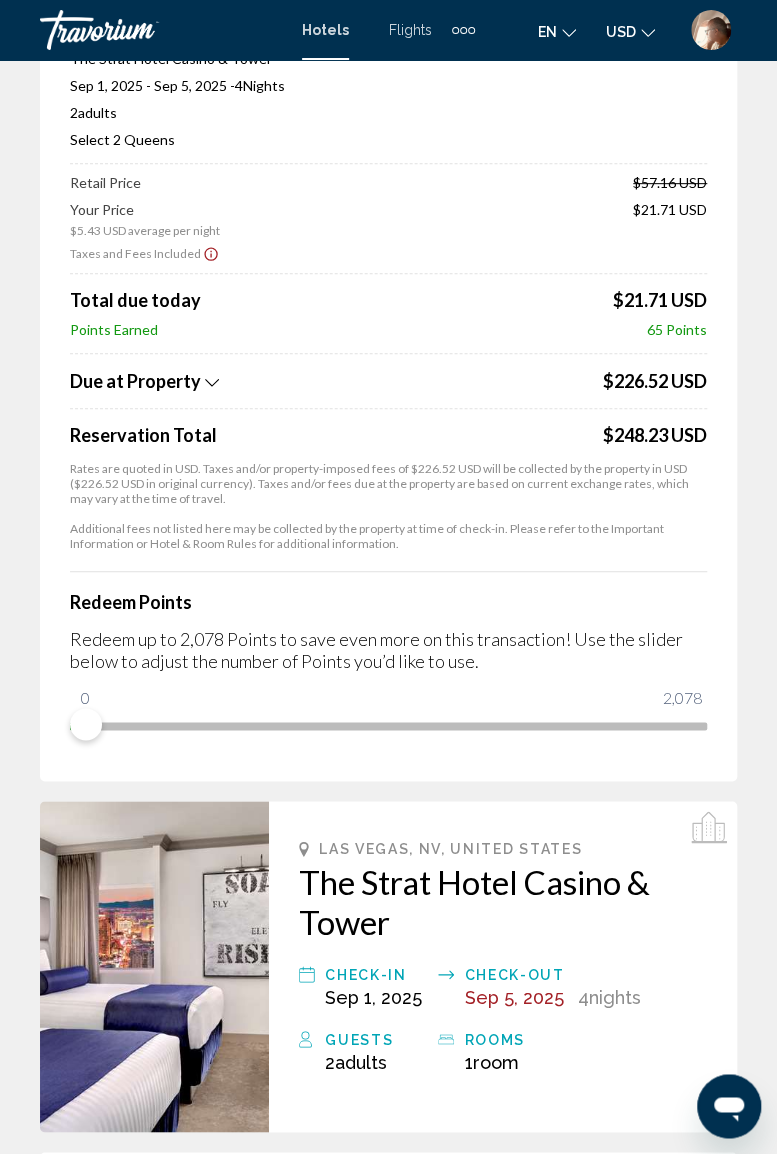 scroll, scrollTop: 186, scrollLeft: 0, axis: vertical 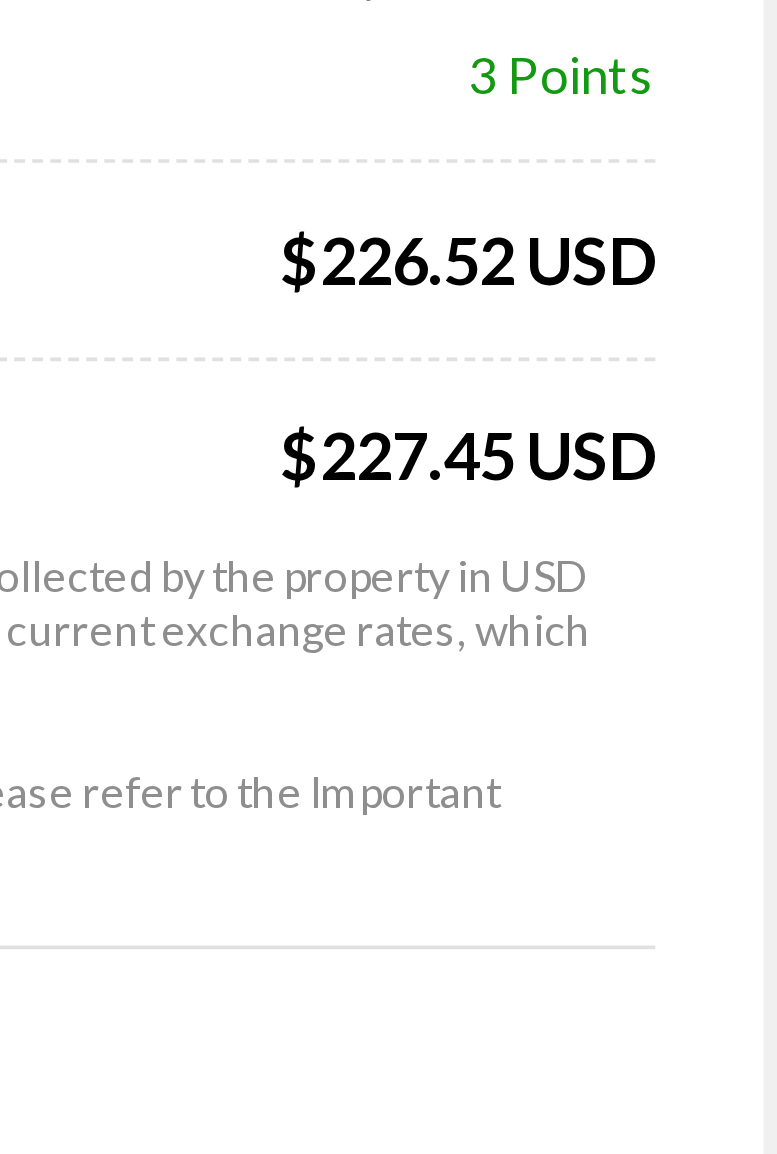 click on "Price Summary The Strat Hotel Casino & Tower  [DATE] - [DATE] -  4  Night Nights 2  Adult Adults , 0  Child Children  ( ages   )   Select 2 Queens  Retail Price  $57.16 USD   Your Price  $5.43 USD average per night  $21.71 USD  Taxes and Fees Included
Points Applied 2,078  Points Total due today  $0.93 USD   Points Earned  3  Points  Due at Property
$226.52 USD Reservation Total  $227.45 USD  Rates are quoted in USD. Taxes and/or property-imposed fees of $226.52 USD will be collected by the property in USD ($226.52 USD in original currency). Taxes and/or fees due at the property are based on current exchange rates, which may vary at the time of travel. Additional fees not listed here may be collected by the property at time of check-in. Please refer to the Important Information or Hotel & Room Rules for additional information. Redeem  Points 0 2,078 2,078" at bounding box center [388, 402] 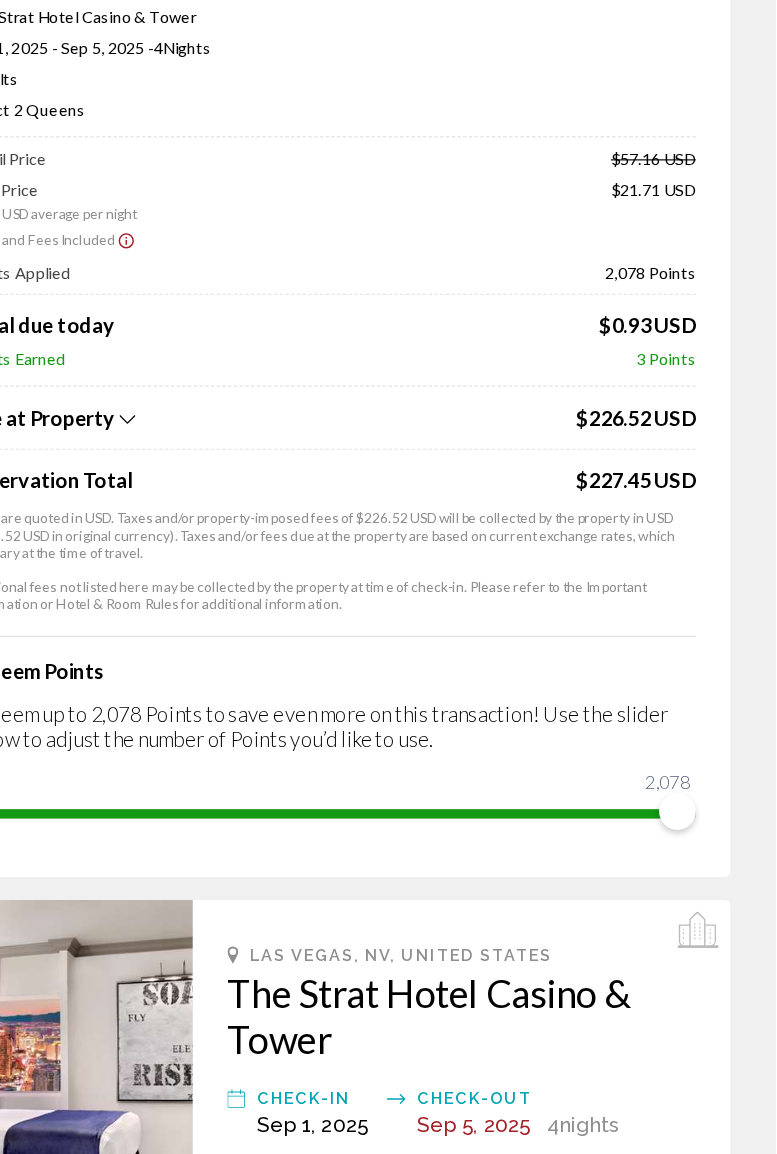 scroll, scrollTop: 165, scrollLeft: 0, axis: vertical 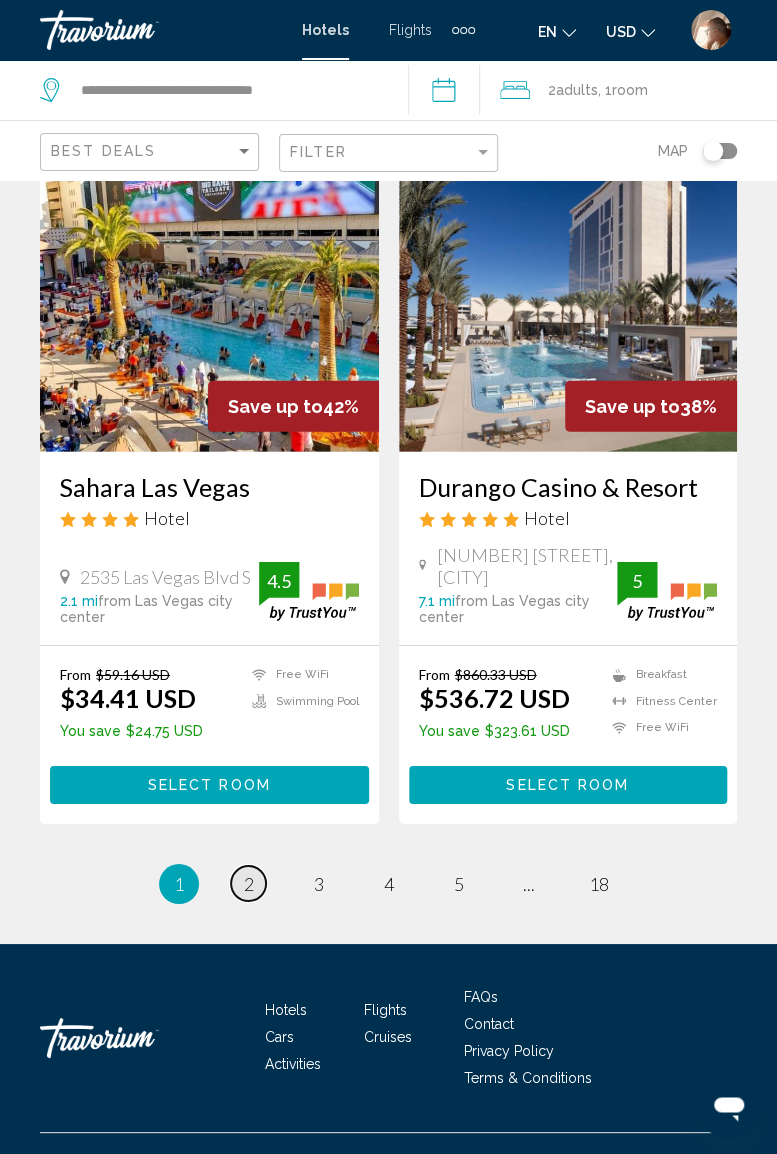click on "page  2" at bounding box center (248, 883) 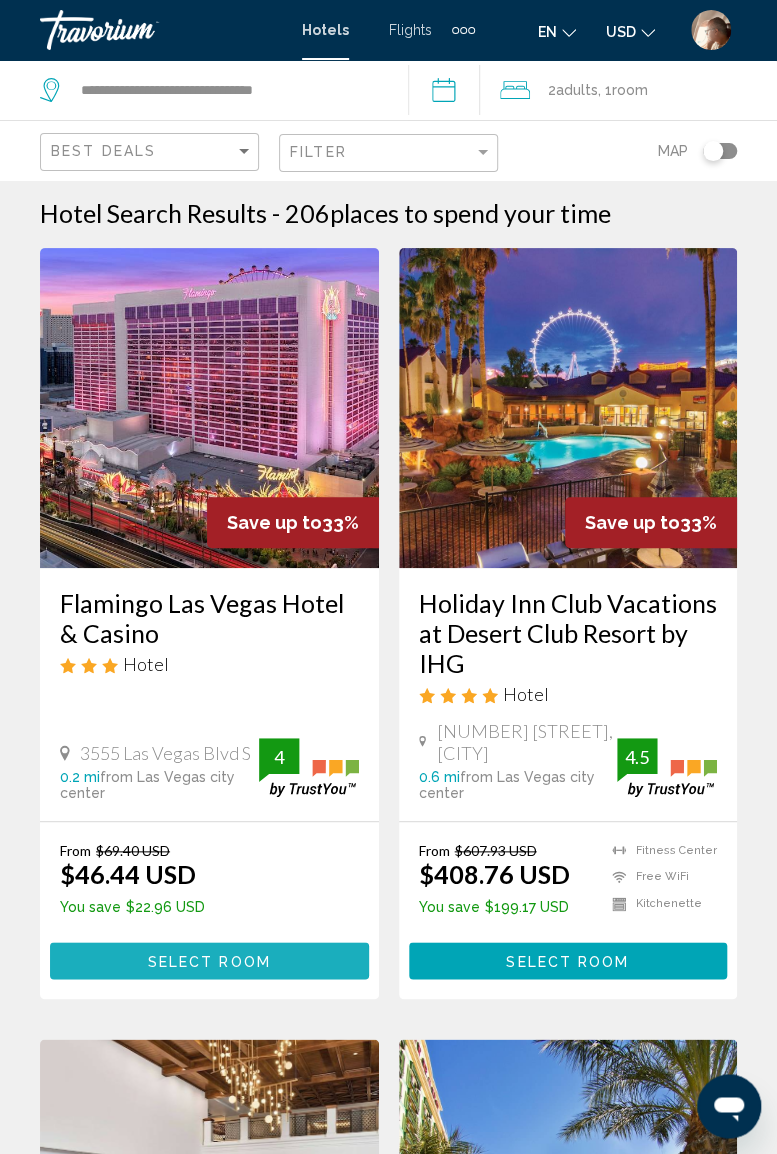 scroll, scrollTop: 1, scrollLeft: 0, axis: vertical 